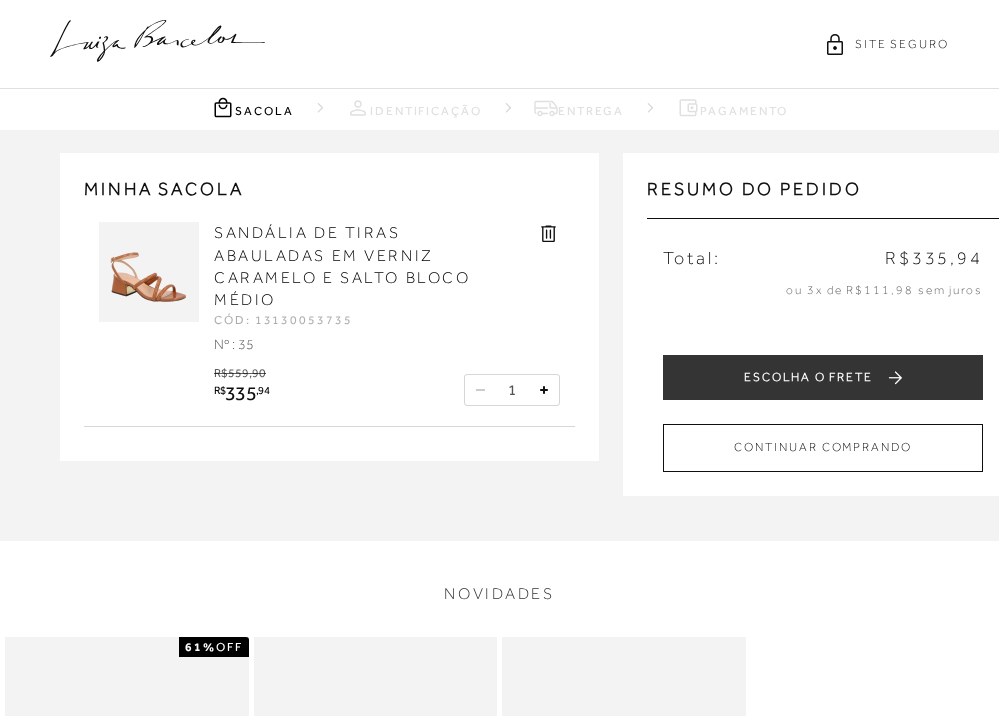 scroll, scrollTop: 0, scrollLeft: 0, axis: both 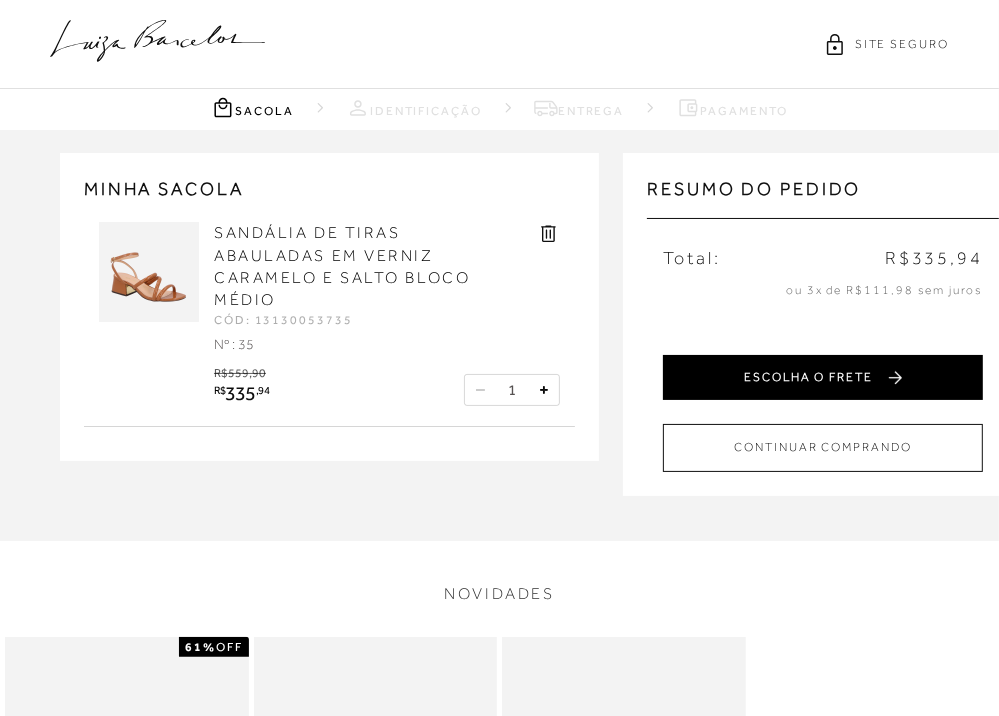 click on "ESCOLHA O FRETE" at bounding box center [823, 377] 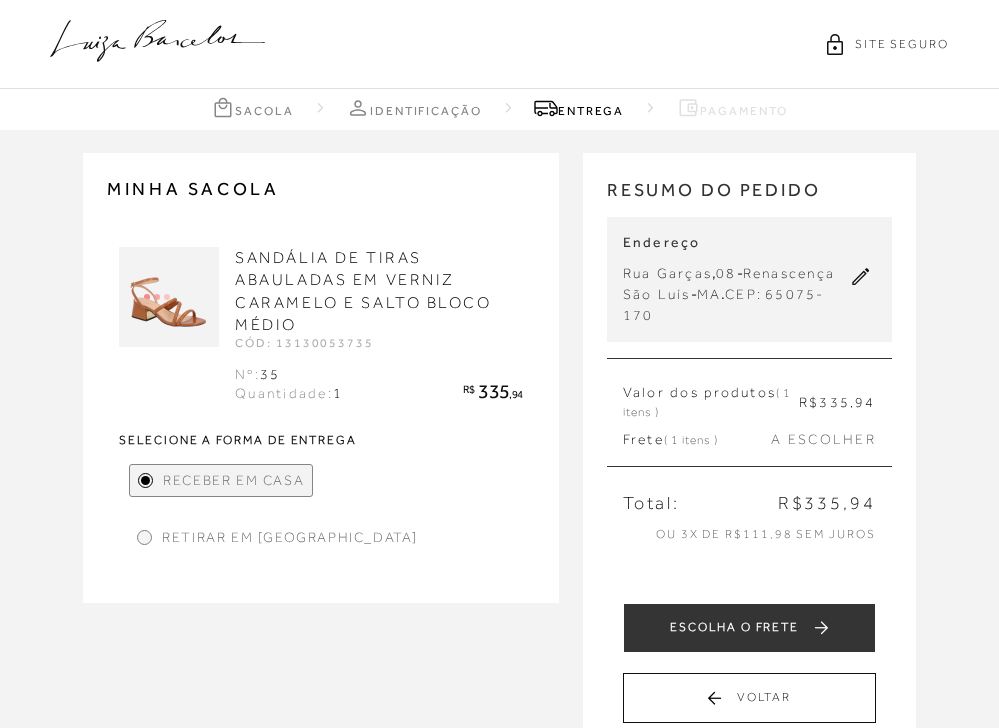 scroll, scrollTop: 0, scrollLeft: 0, axis: both 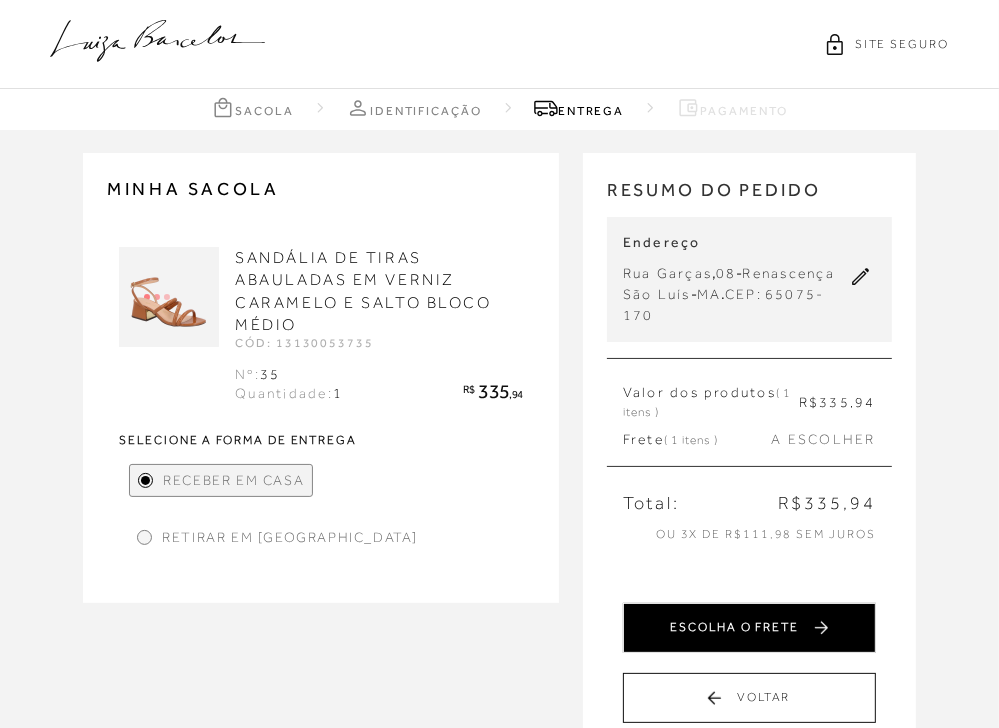click on "ESCOLHA O FRETE" at bounding box center [749, 628] 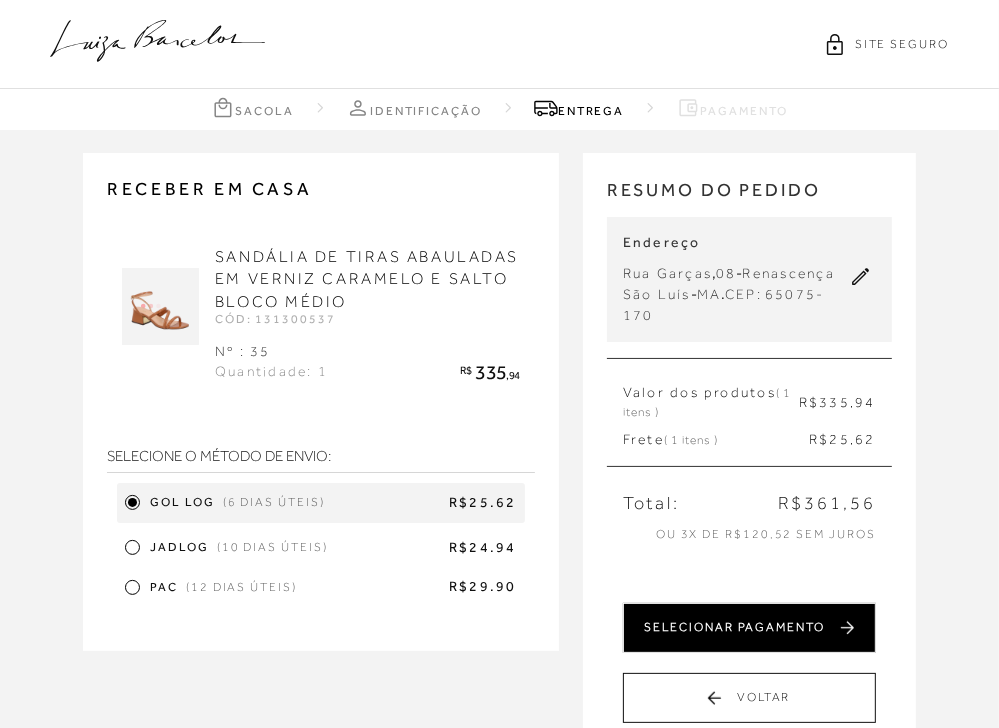 click on "SELECIONAR PAGAMENTO" at bounding box center [749, 628] 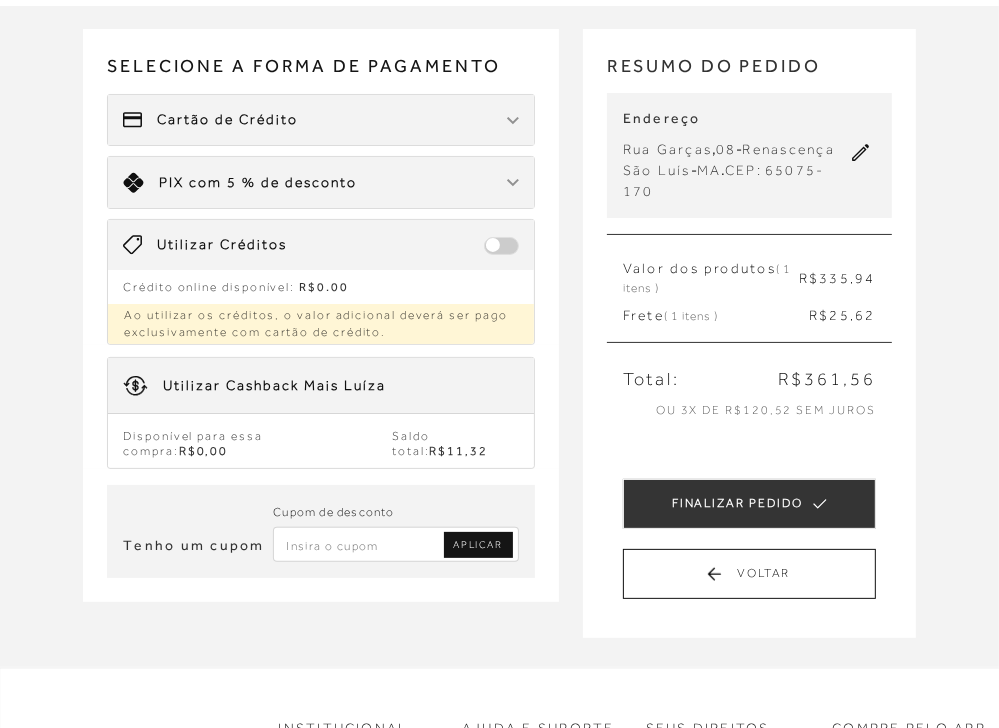 scroll, scrollTop: 0, scrollLeft: 0, axis: both 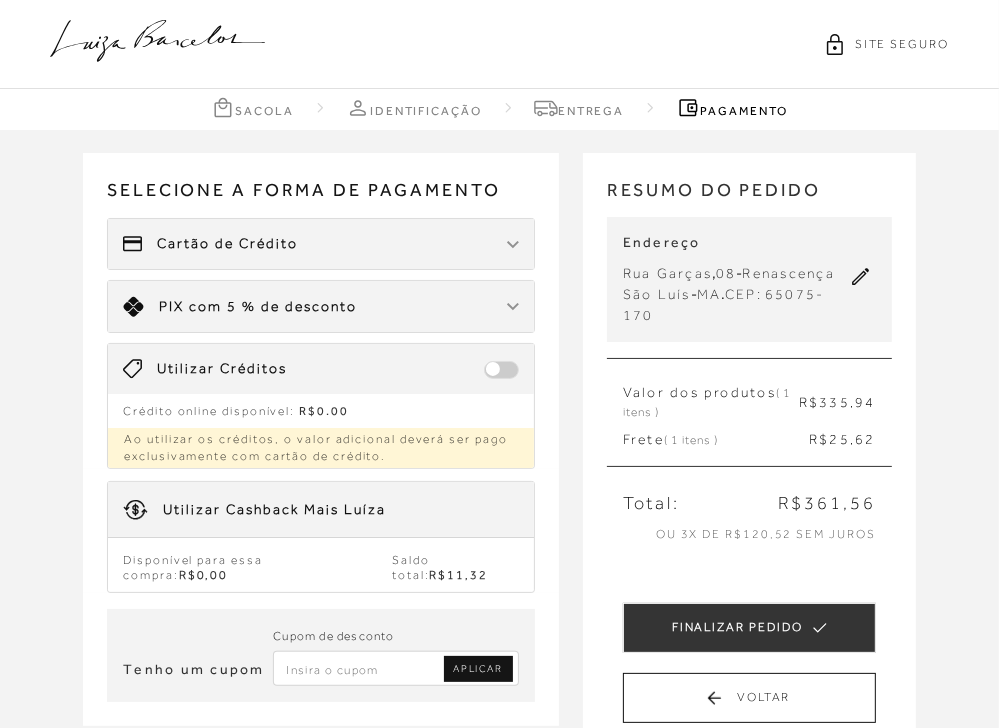 click 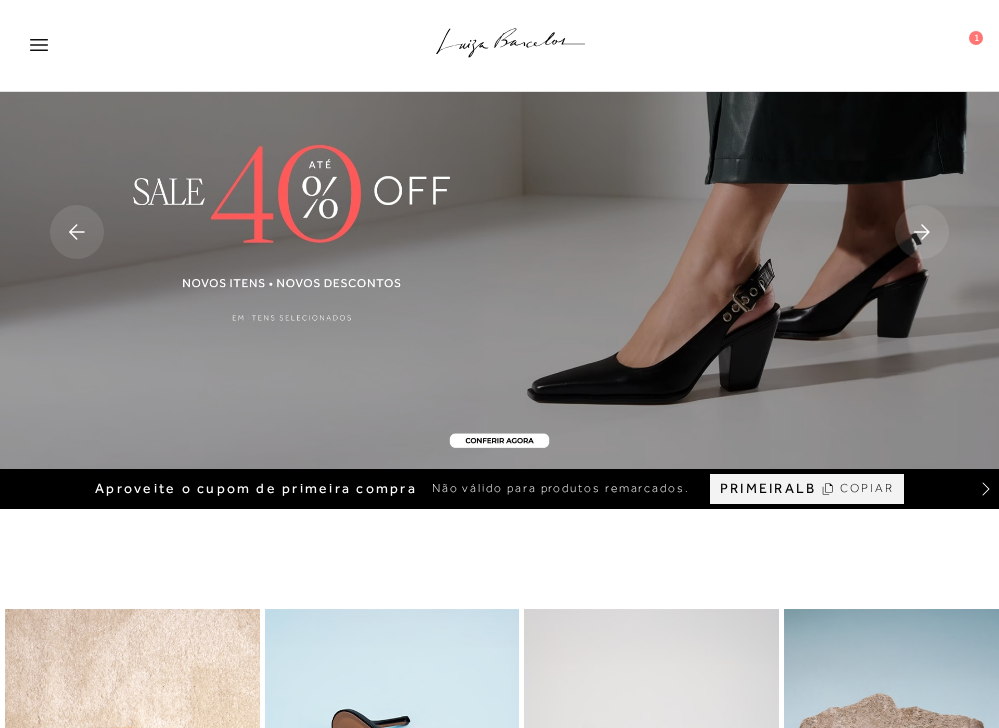 scroll, scrollTop: 0, scrollLeft: 0, axis: both 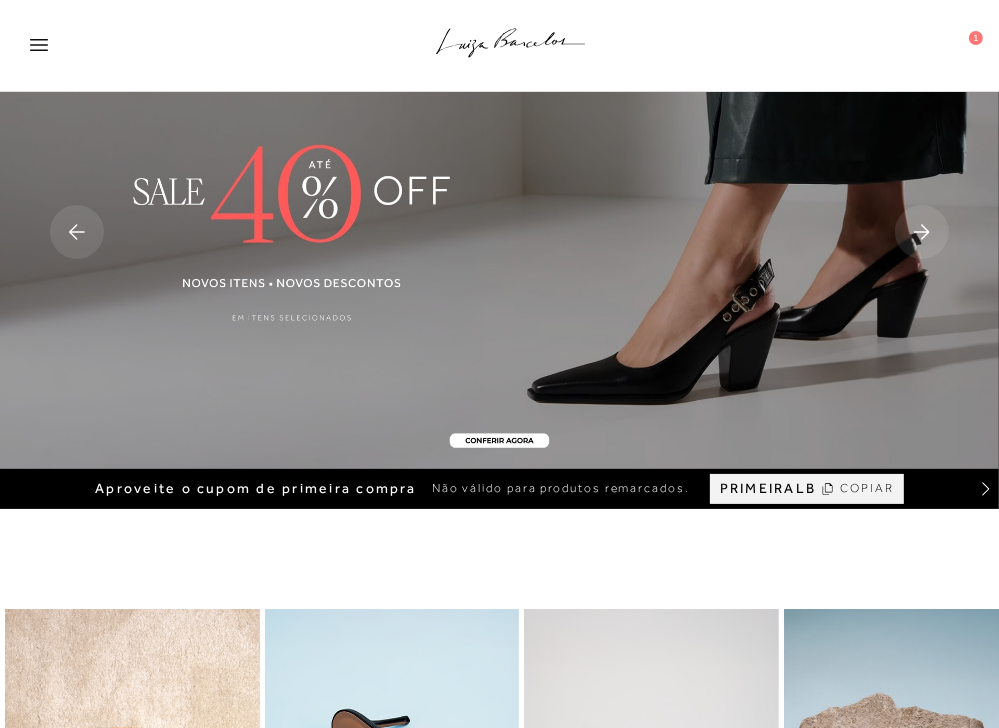 click 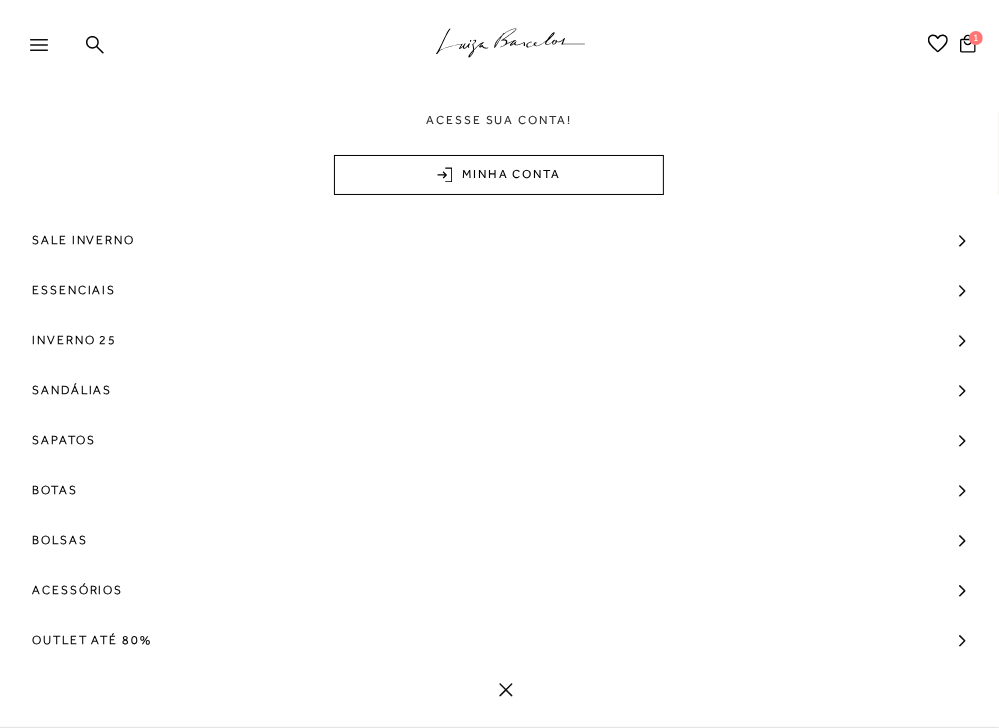 click on "Acesse sua conta!" at bounding box center [499, 120] 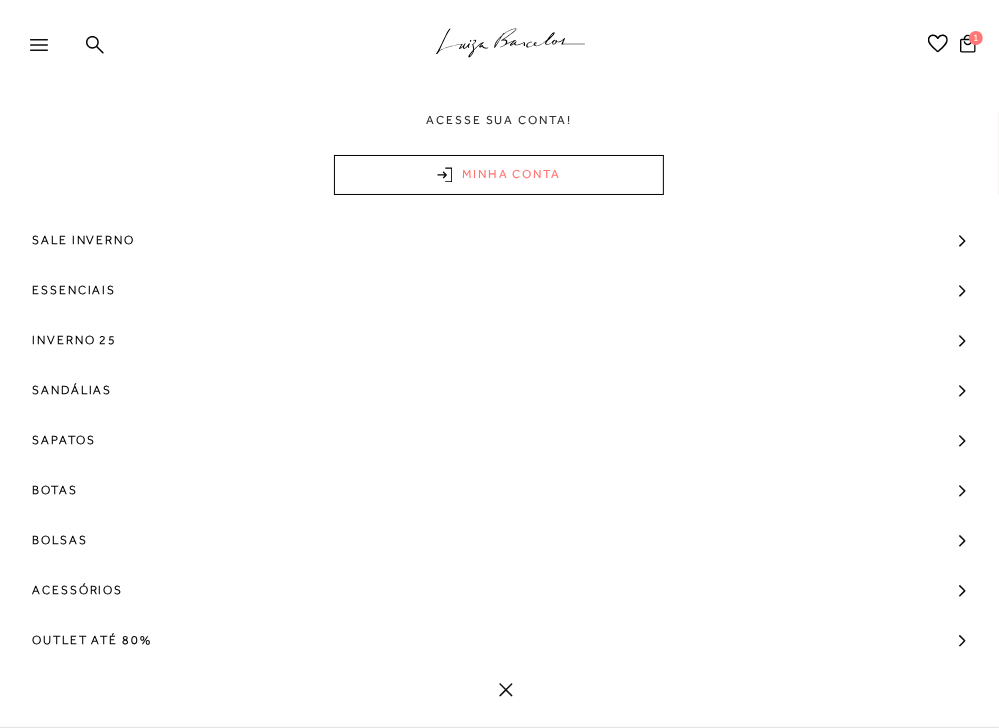 click on "MINHA CONTA" at bounding box center (499, 175) 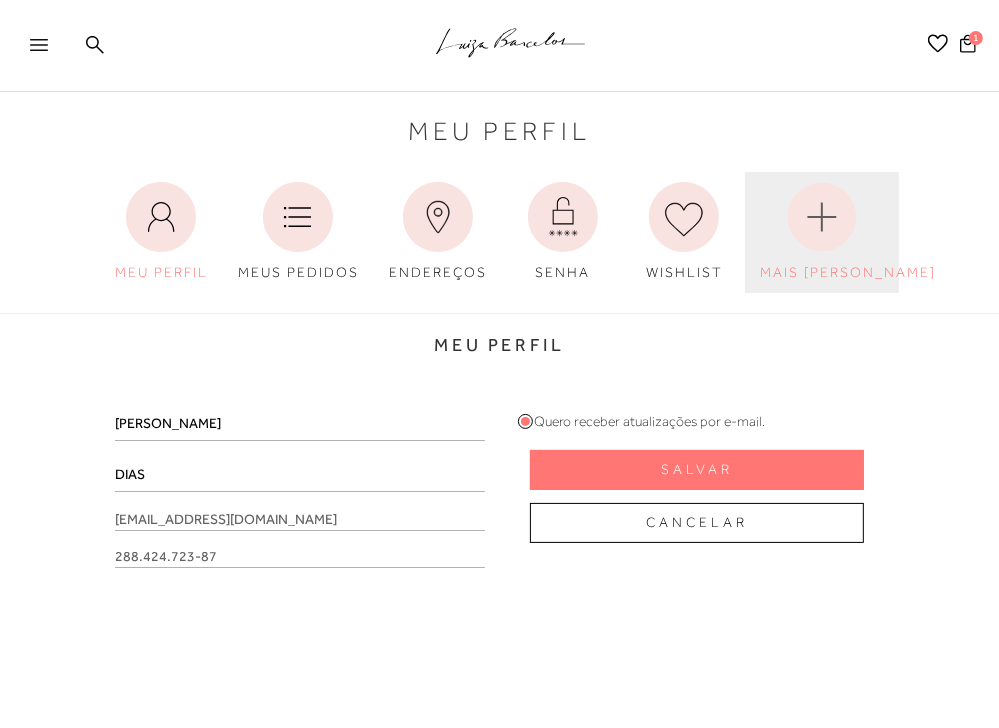click 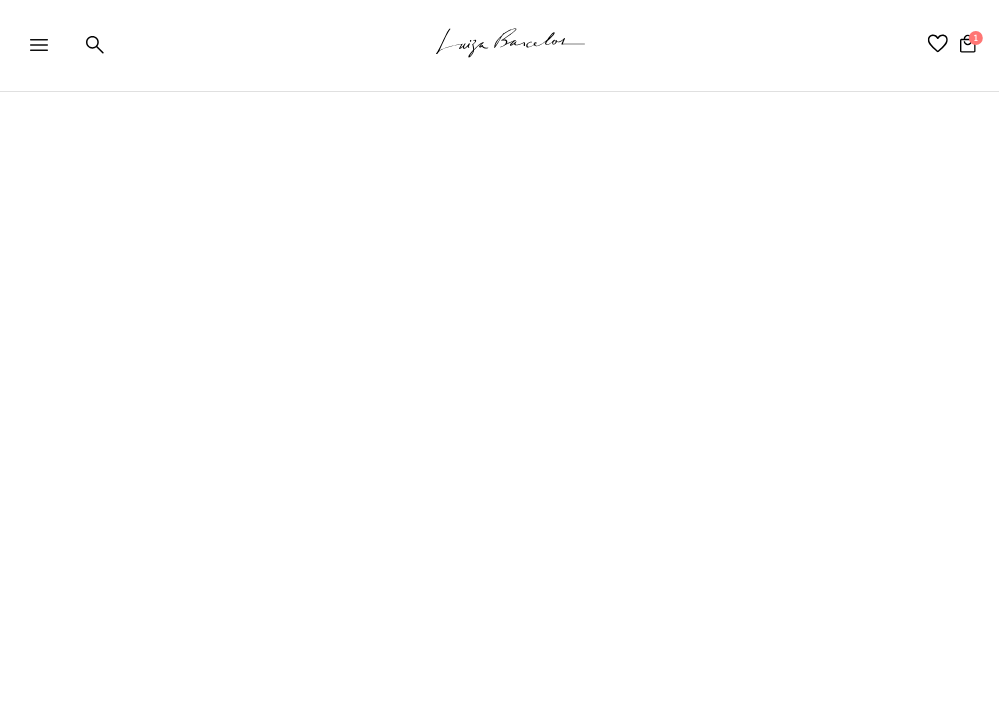 scroll, scrollTop: 0, scrollLeft: 0, axis: both 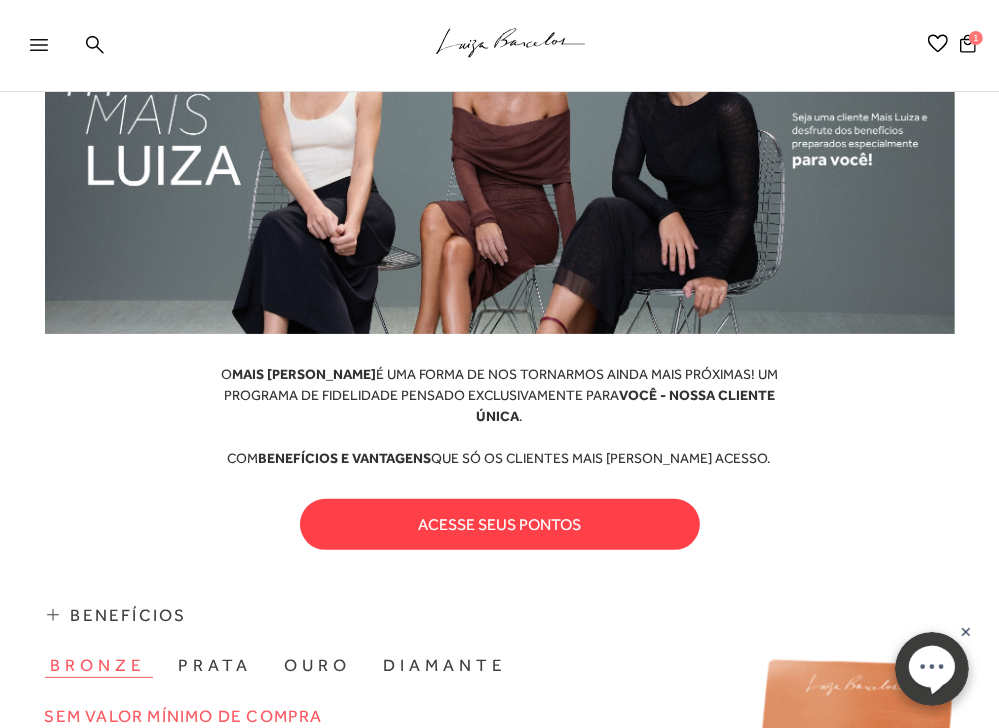 click on "acesse seus pontos" at bounding box center (500, 524) 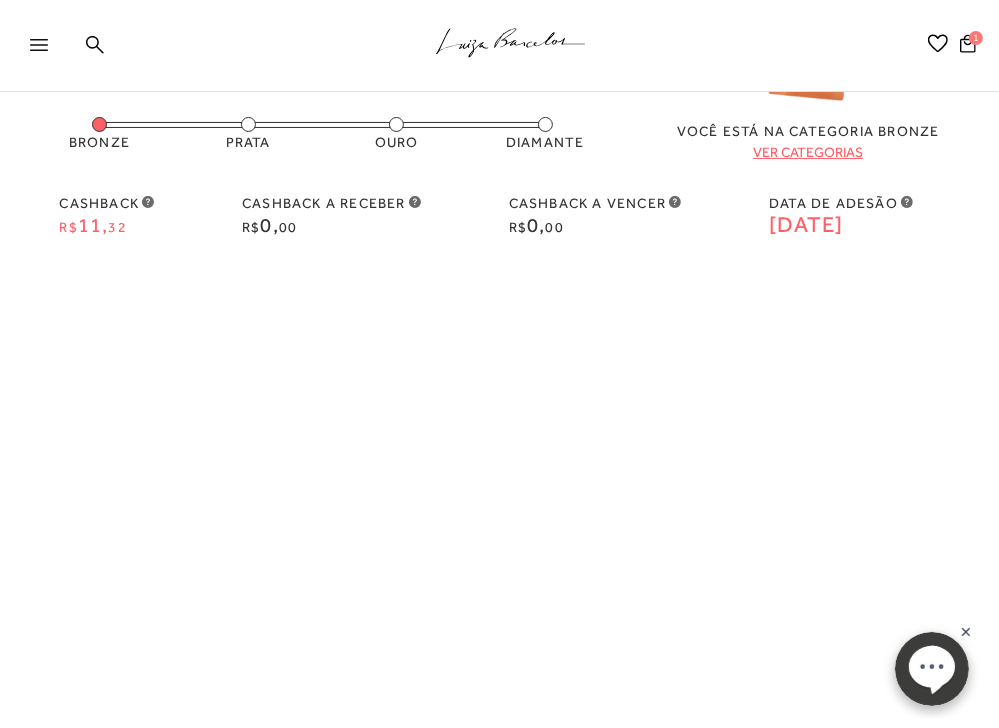 scroll, scrollTop: 0, scrollLeft: 0, axis: both 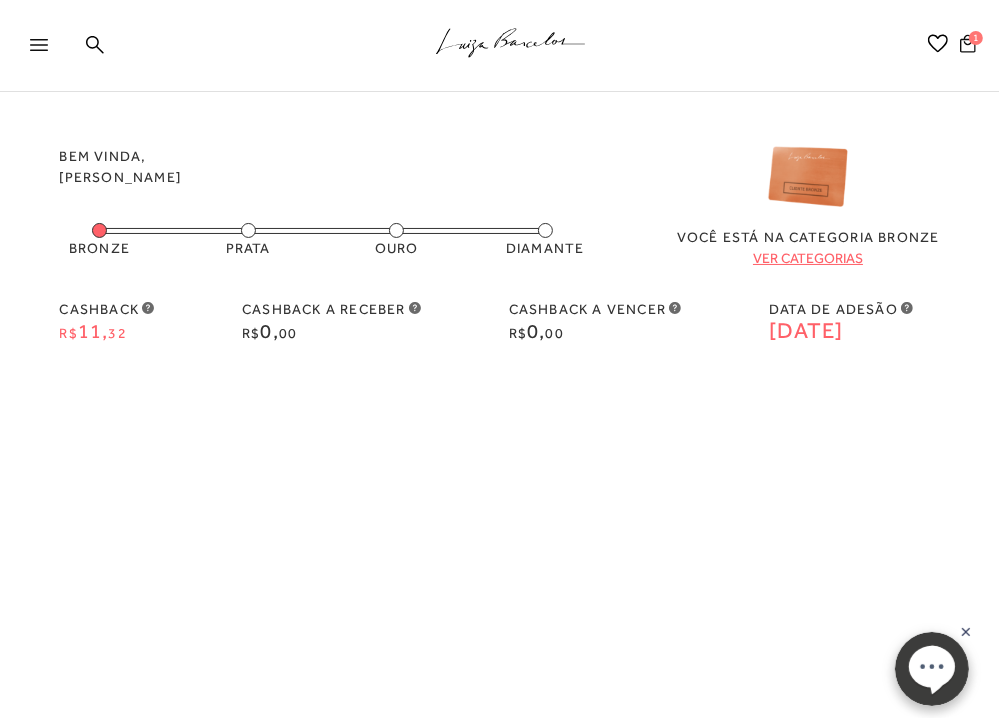 click 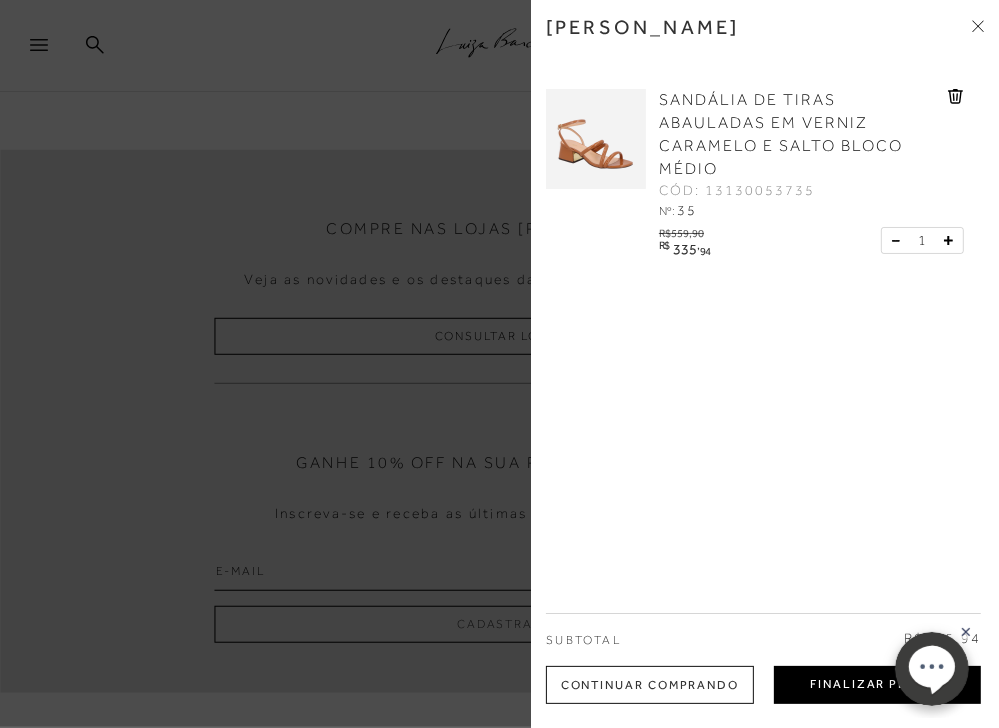 scroll, scrollTop: 720, scrollLeft: 0, axis: vertical 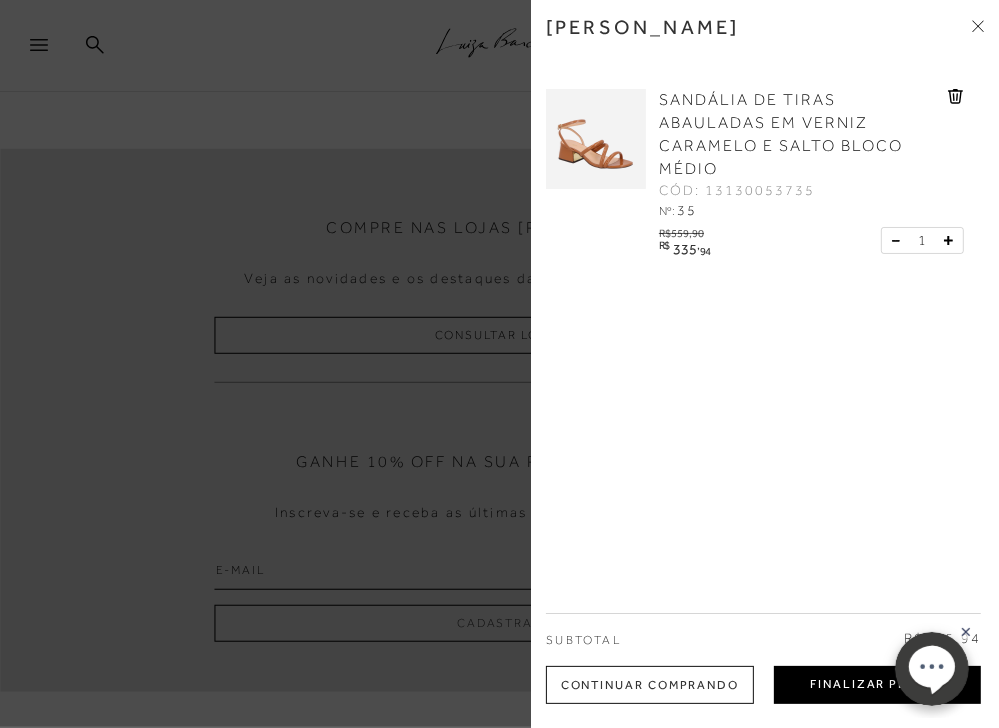 click on "Finalizar Pedido" at bounding box center [877, 685] 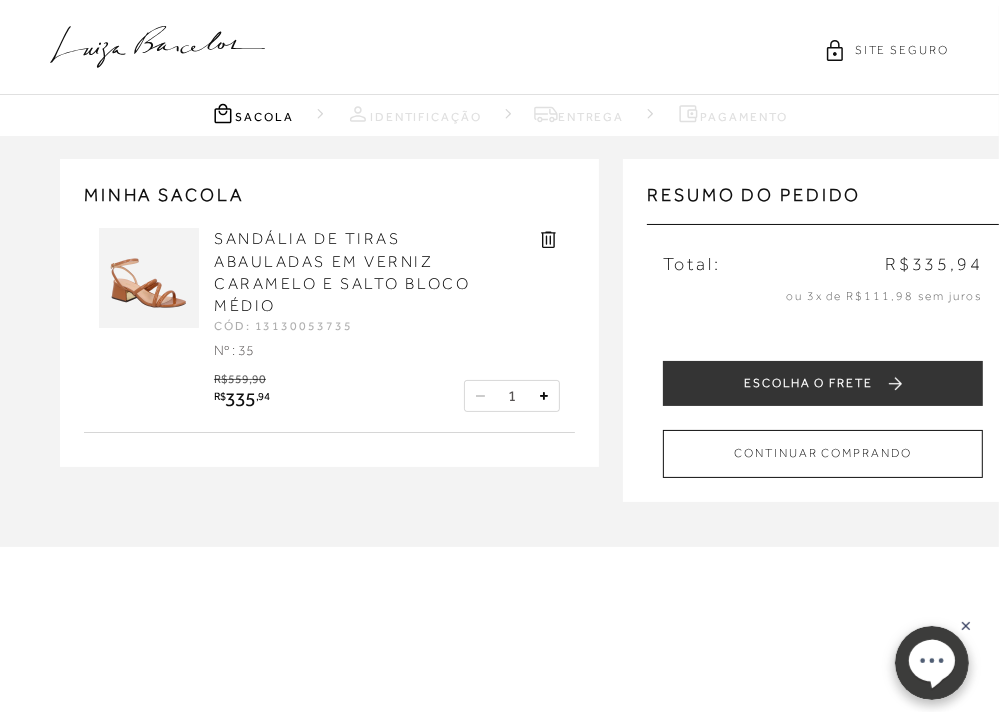scroll, scrollTop: 0, scrollLeft: 0, axis: both 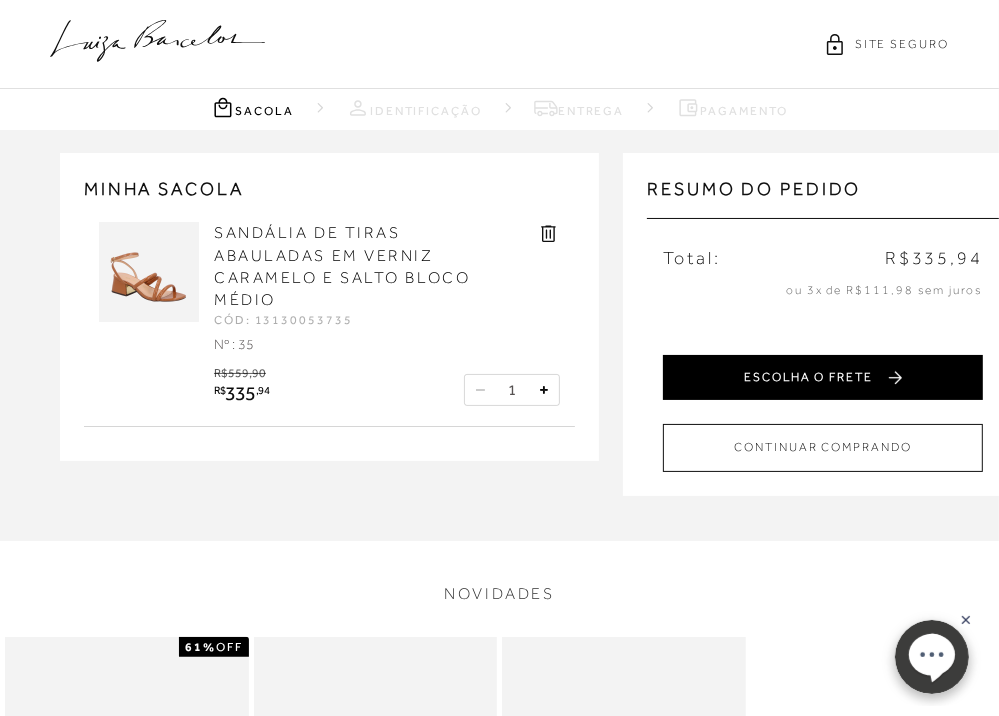 click on "ESCOLHA O FRETE" at bounding box center (823, 377) 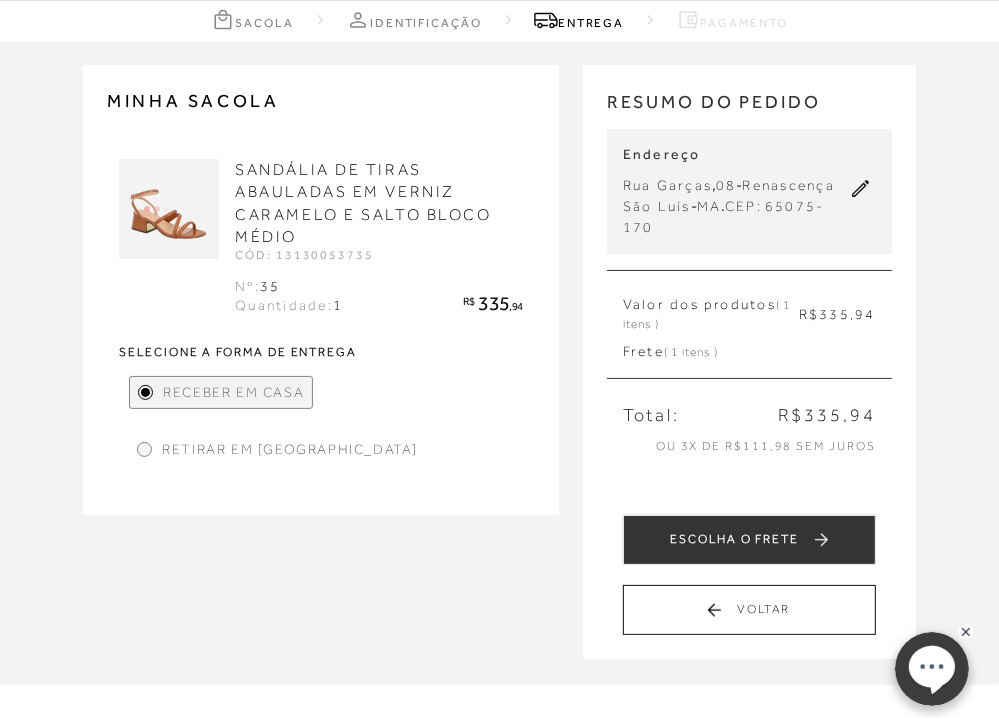 scroll, scrollTop: 240, scrollLeft: 0, axis: vertical 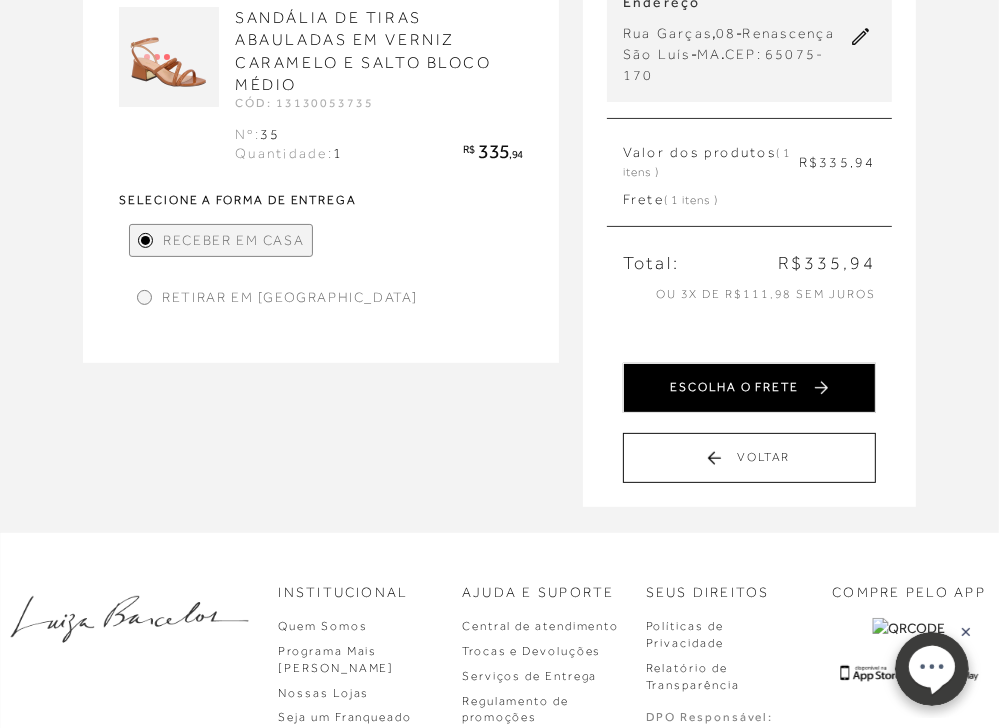 click on "ESCOLHA O FRETE" at bounding box center (749, 388) 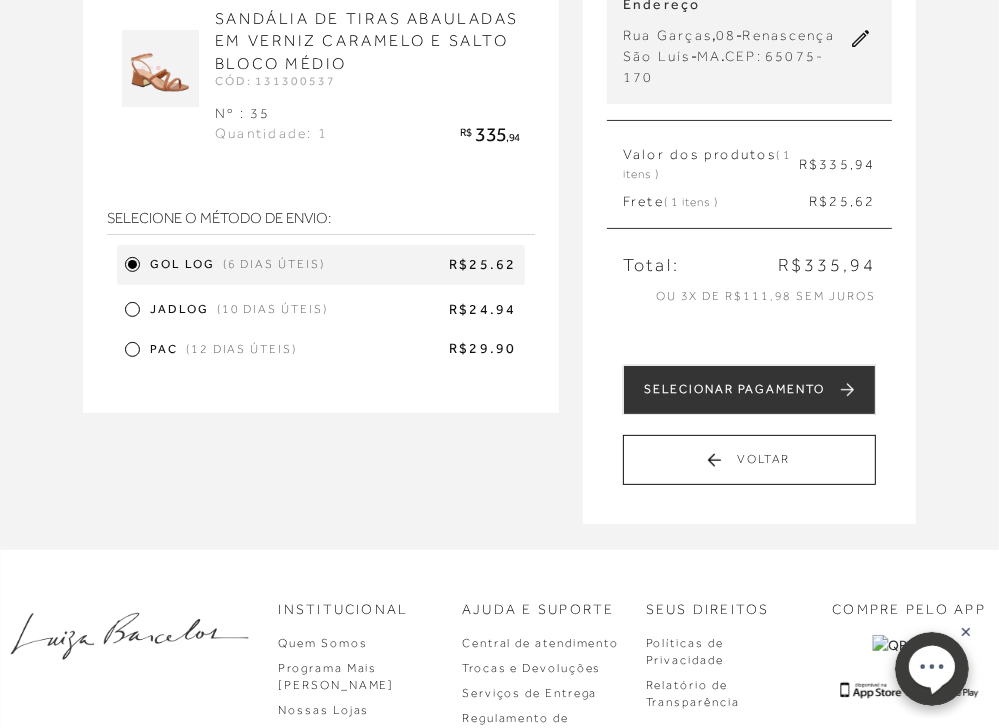 scroll, scrollTop: 240, scrollLeft: 0, axis: vertical 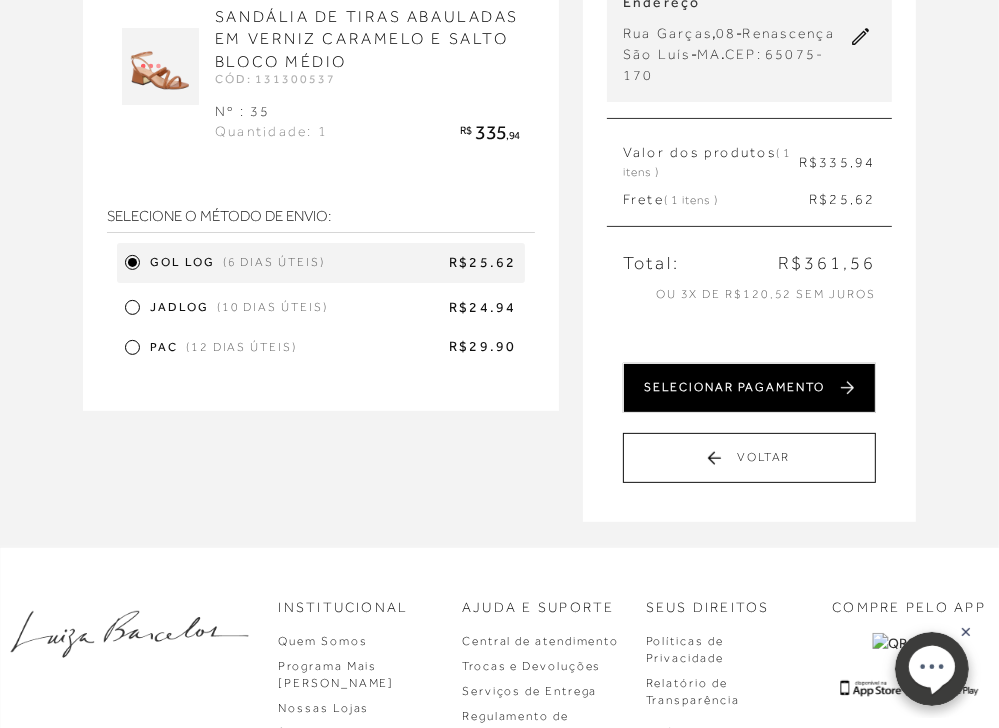 click on "SELECIONAR PAGAMENTO" at bounding box center [749, 388] 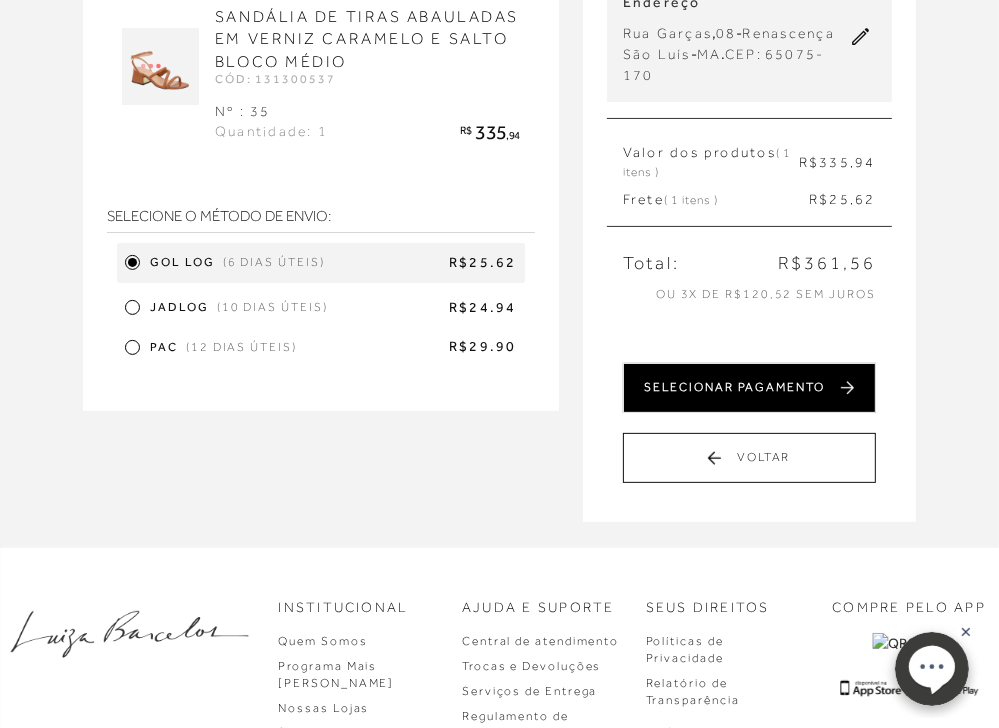 scroll, scrollTop: 0, scrollLeft: 0, axis: both 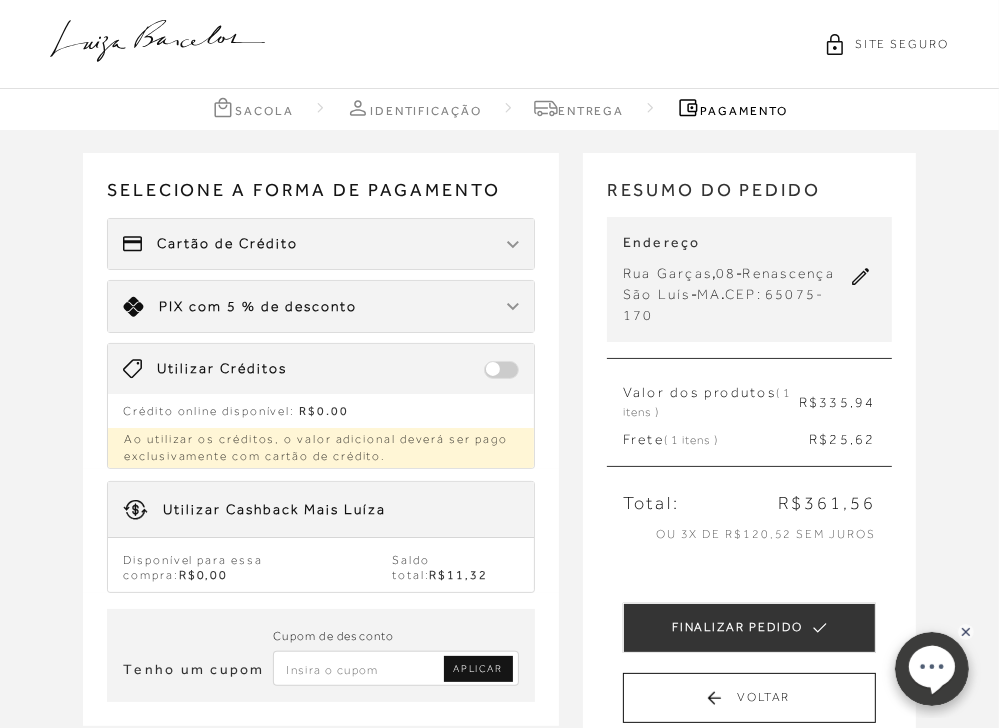 click at bounding box center [501, 370] 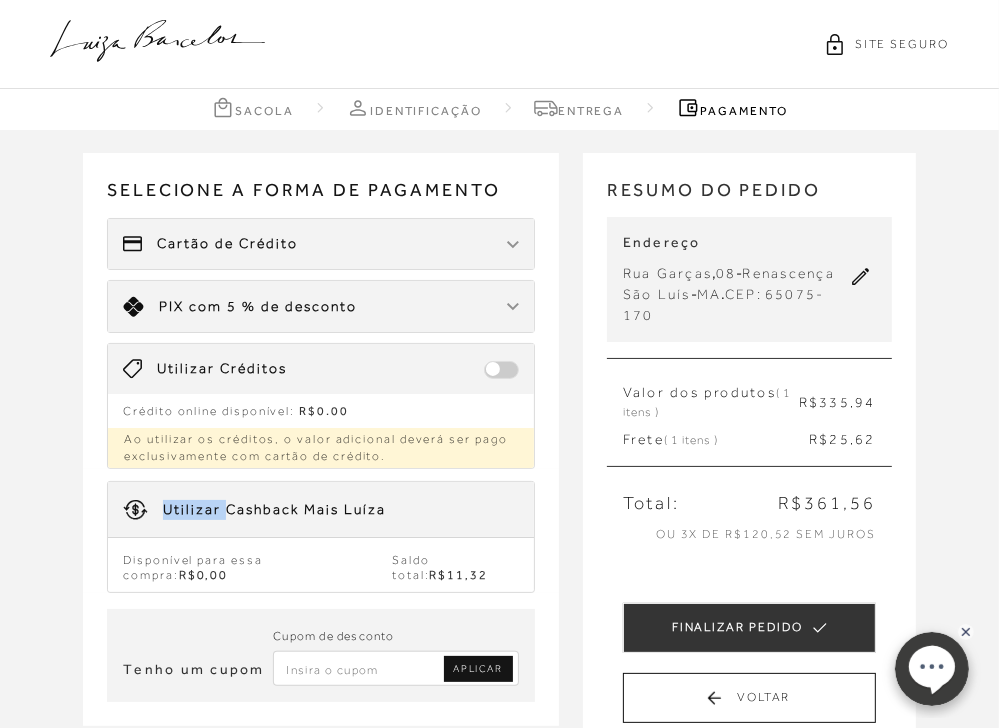 click 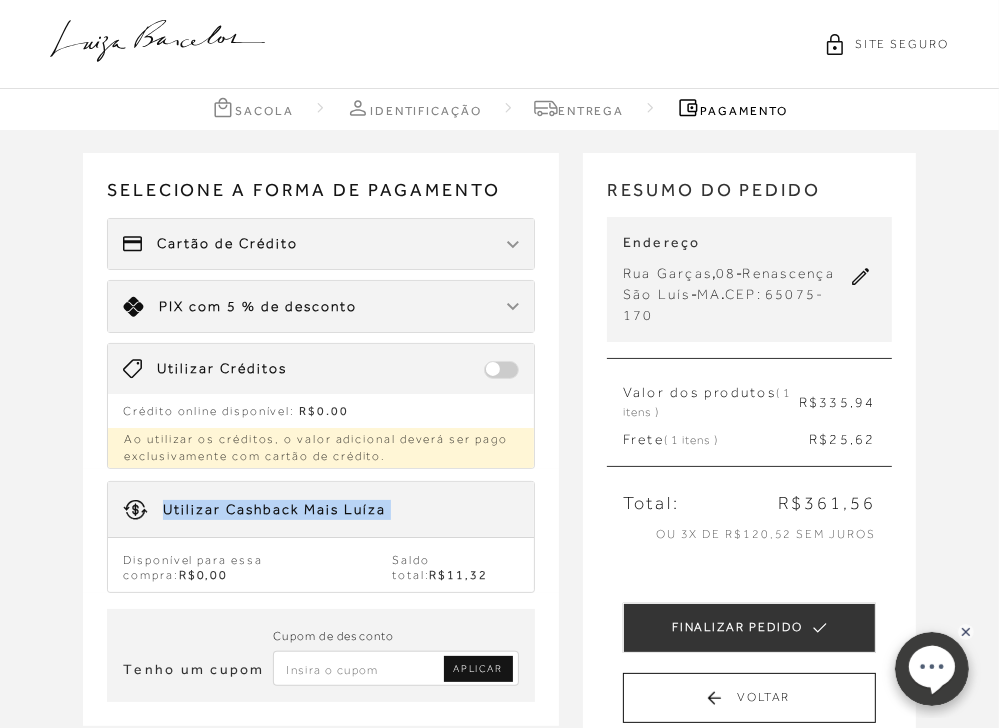 click 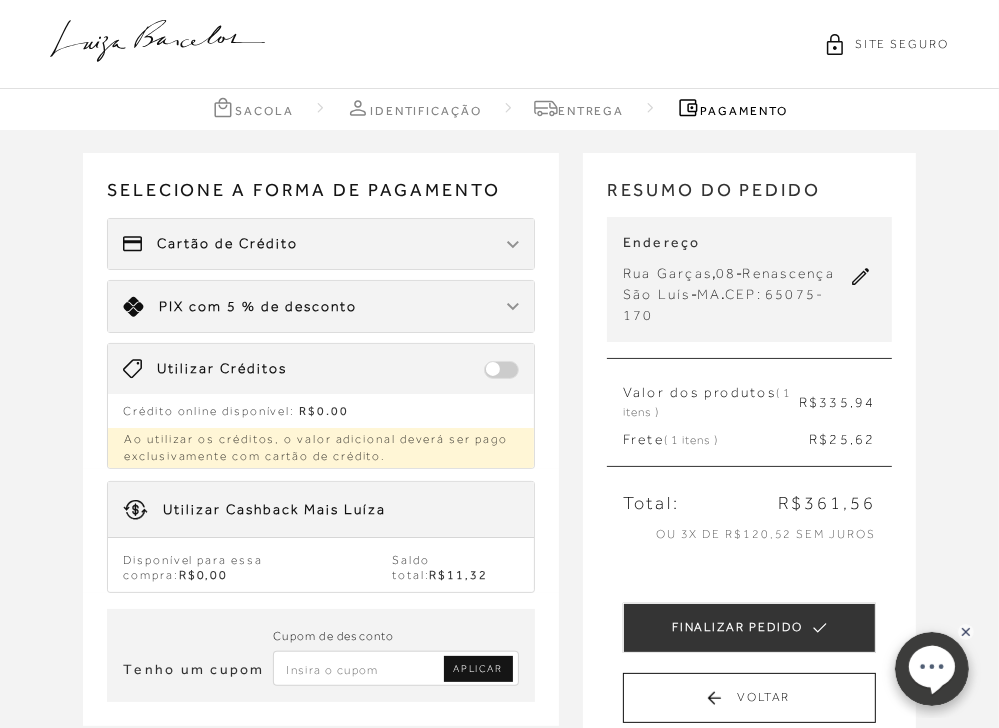 click on "Disponível para essa compra:  R$0,00
Saldo total:  R$11,32" at bounding box center (321, 560) 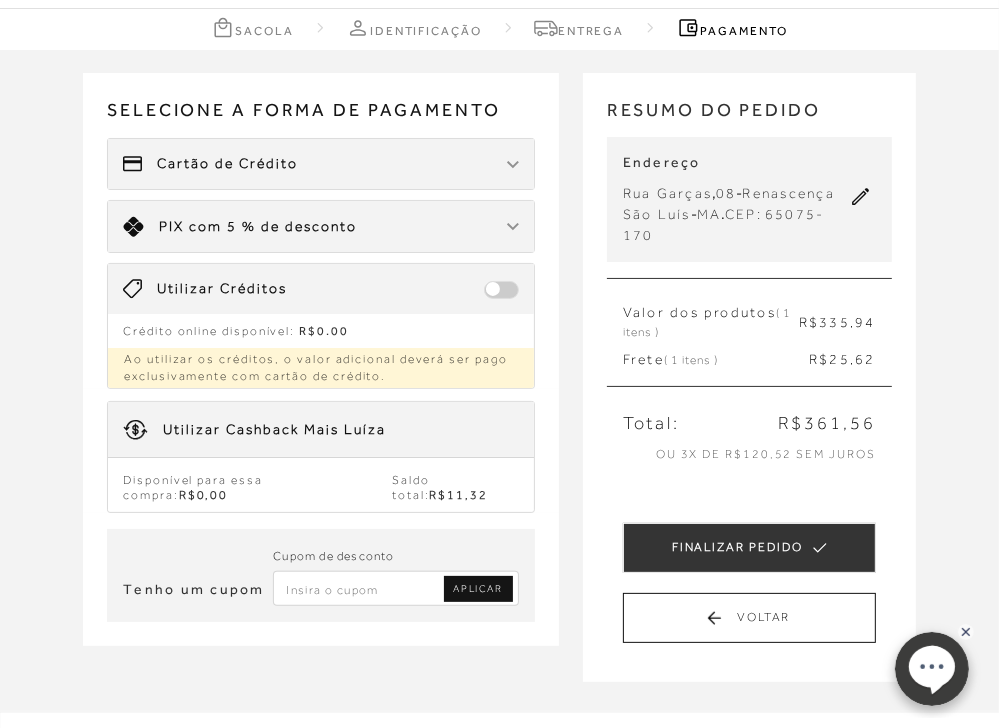click on "Cartão de Crédito" at bounding box center [321, 164] 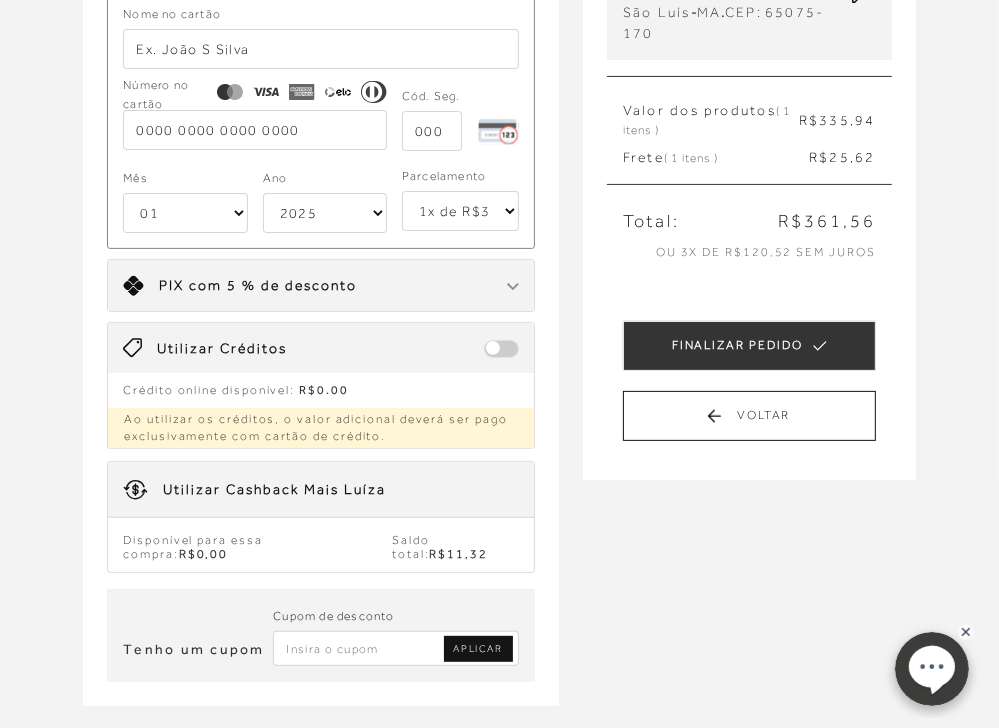 scroll, scrollTop: 320, scrollLeft: 0, axis: vertical 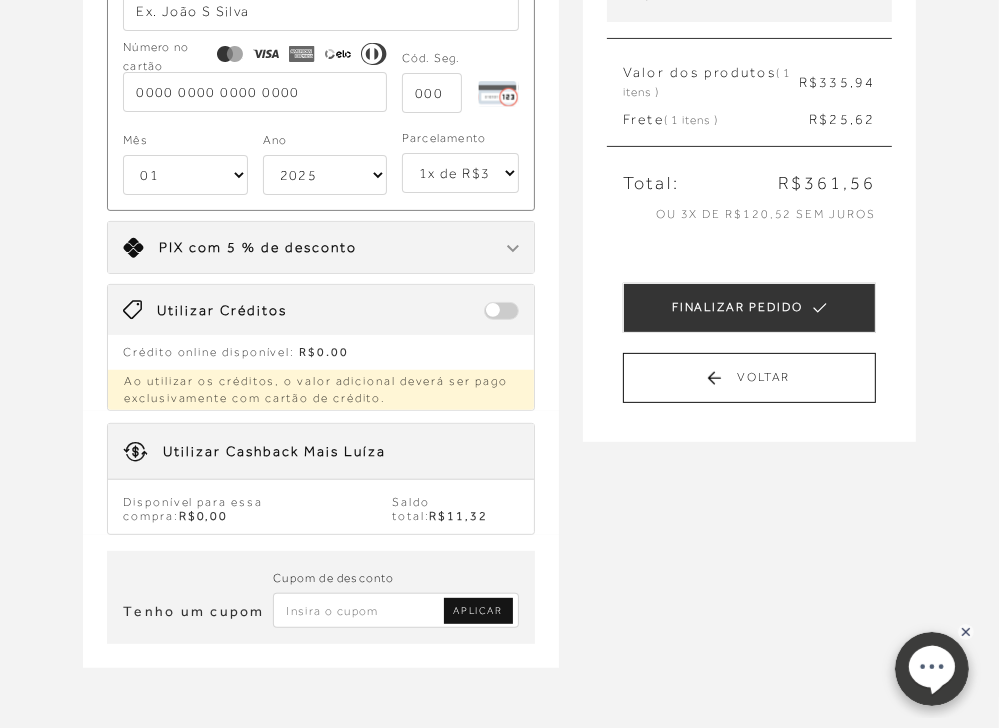 click on "Disponível para essa compra:  R$0,00" at bounding box center (237, 509) 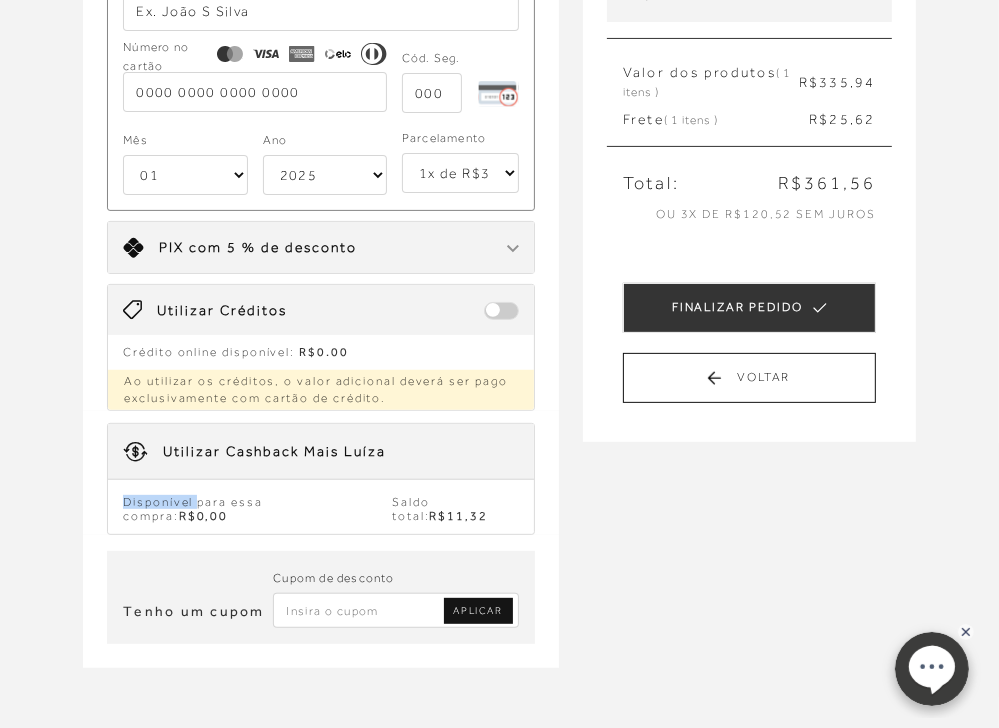 click on "Disponível para essa compra:  R$0,00" at bounding box center [237, 509] 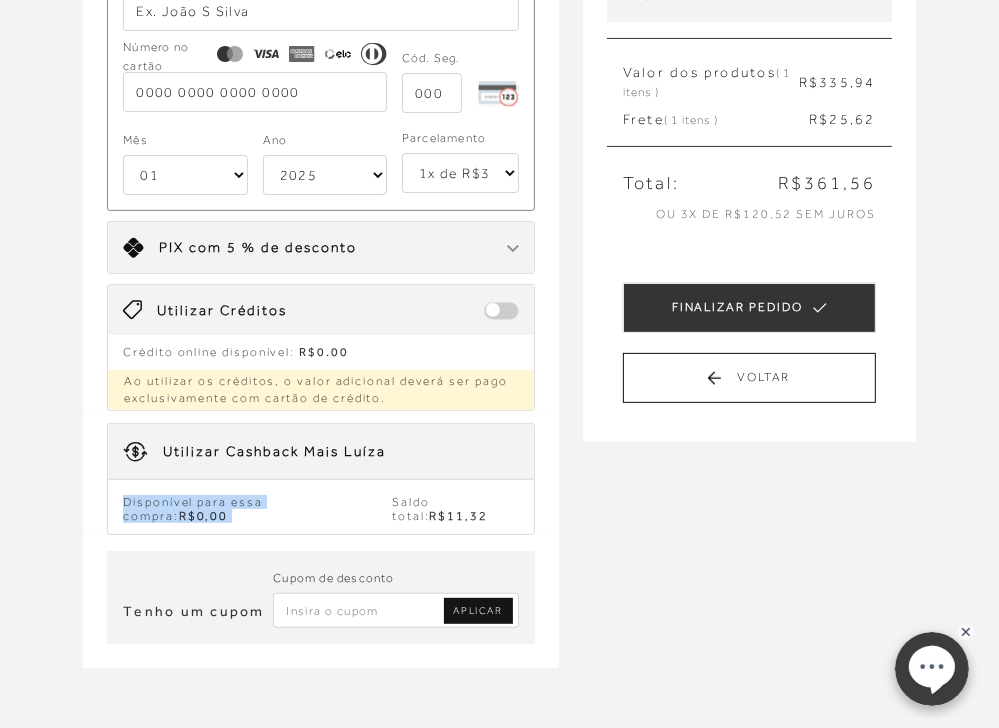 click on "Disponível para essa compra:  R$0,00" at bounding box center (237, 509) 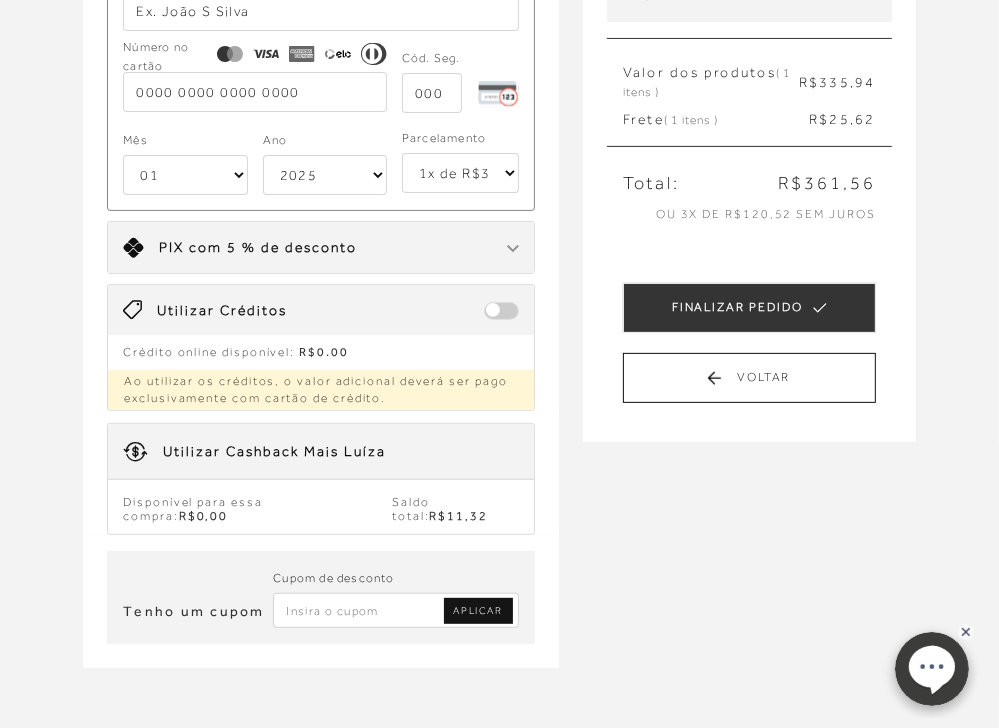 click on "Utilizar Créditos" at bounding box center [321, 310] 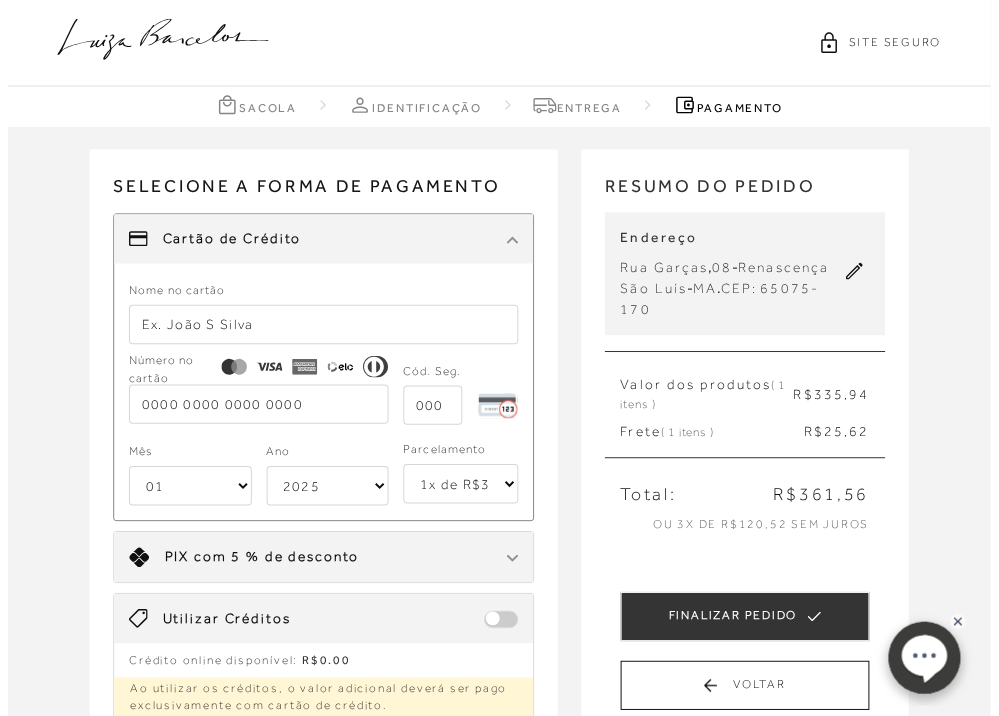 scroll, scrollTop: 0, scrollLeft: 0, axis: both 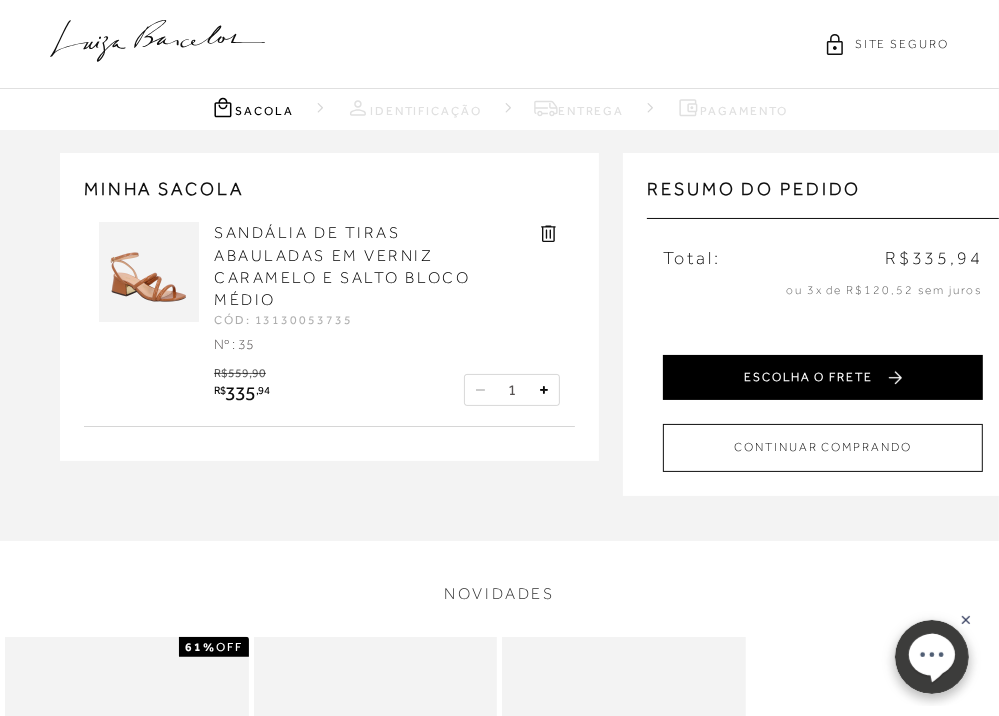 click on "ESCOLHA O FRETE" at bounding box center [823, 377] 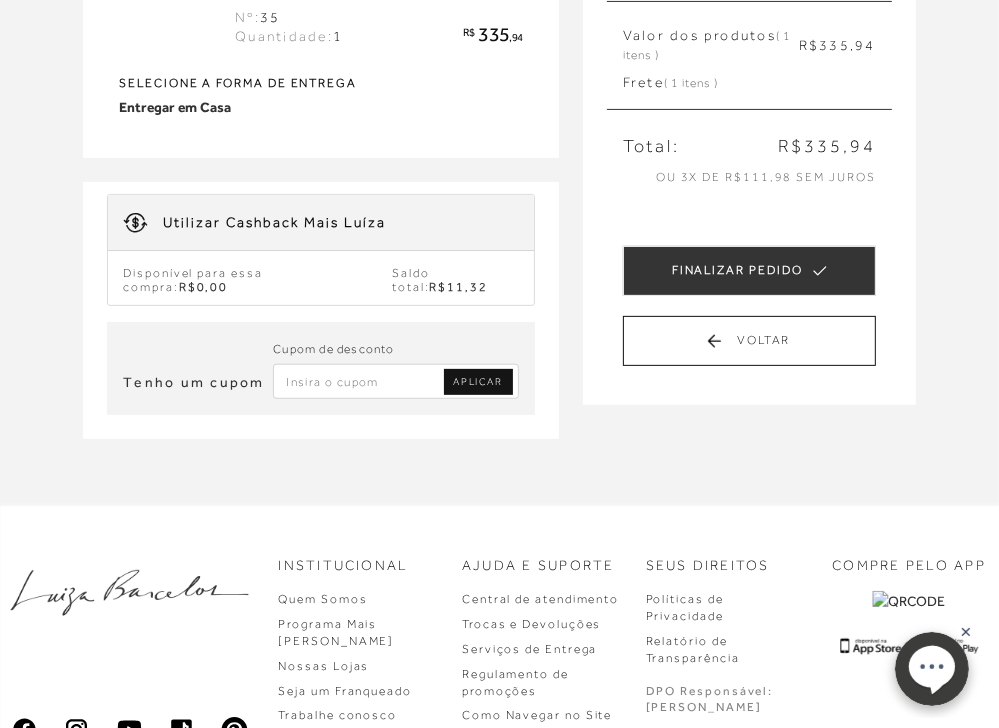 scroll, scrollTop: 400, scrollLeft: 0, axis: vertical 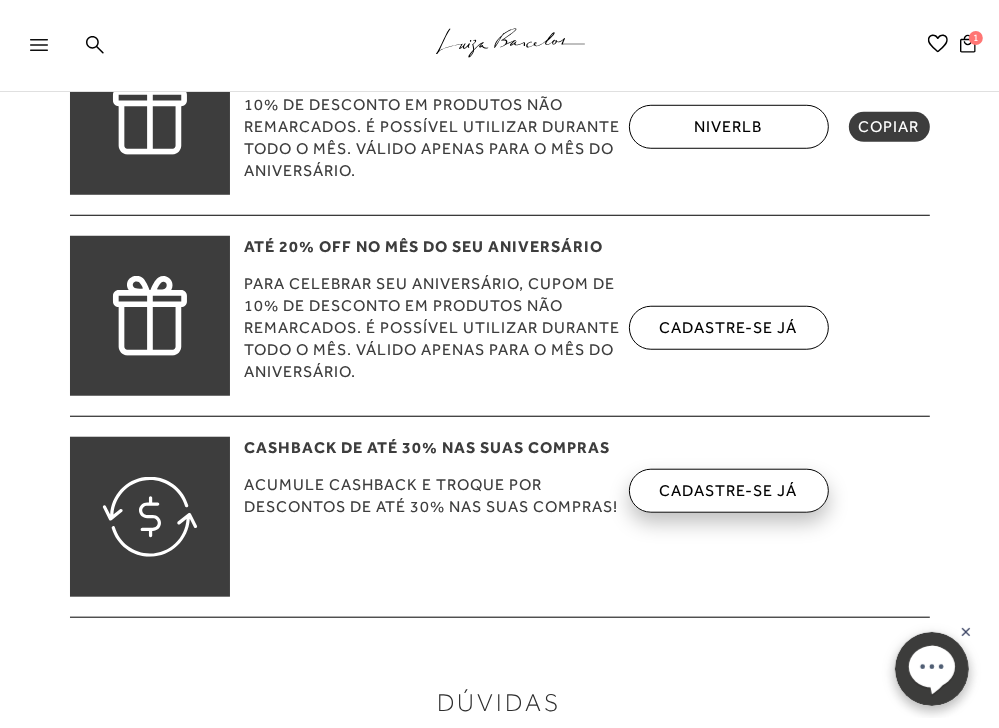 click on "cadastre-se já" at bounding box center [729, 490] 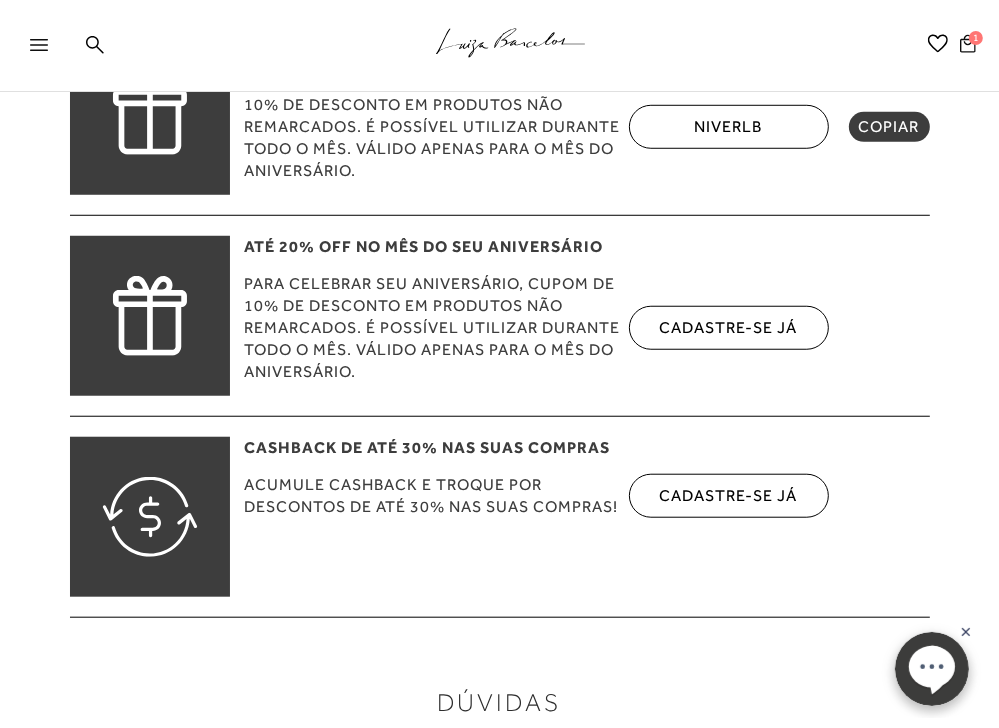 click 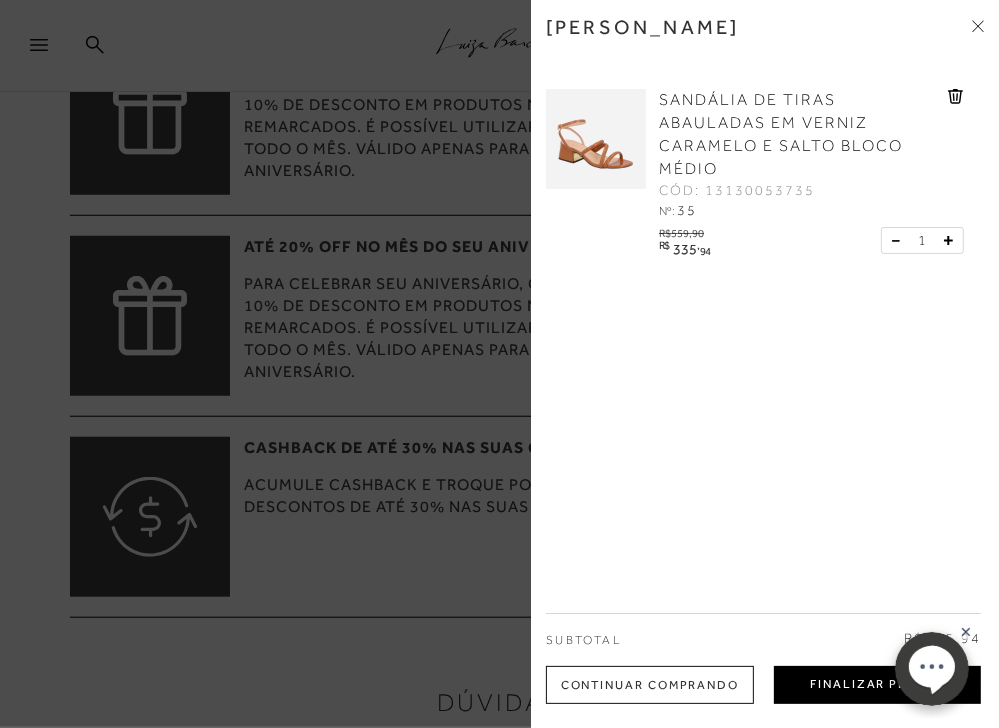 click on "Finalizar Pedido" at bounding box center (877, 685) 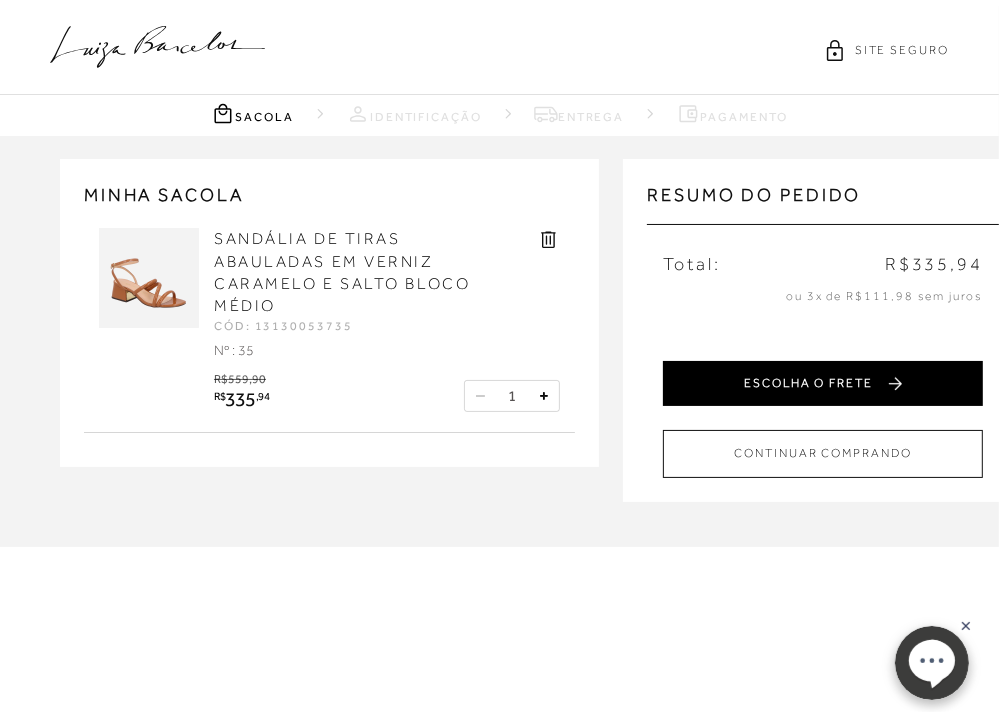 scroll, scrollTop: 0, scrollLeft: 0, axis: both 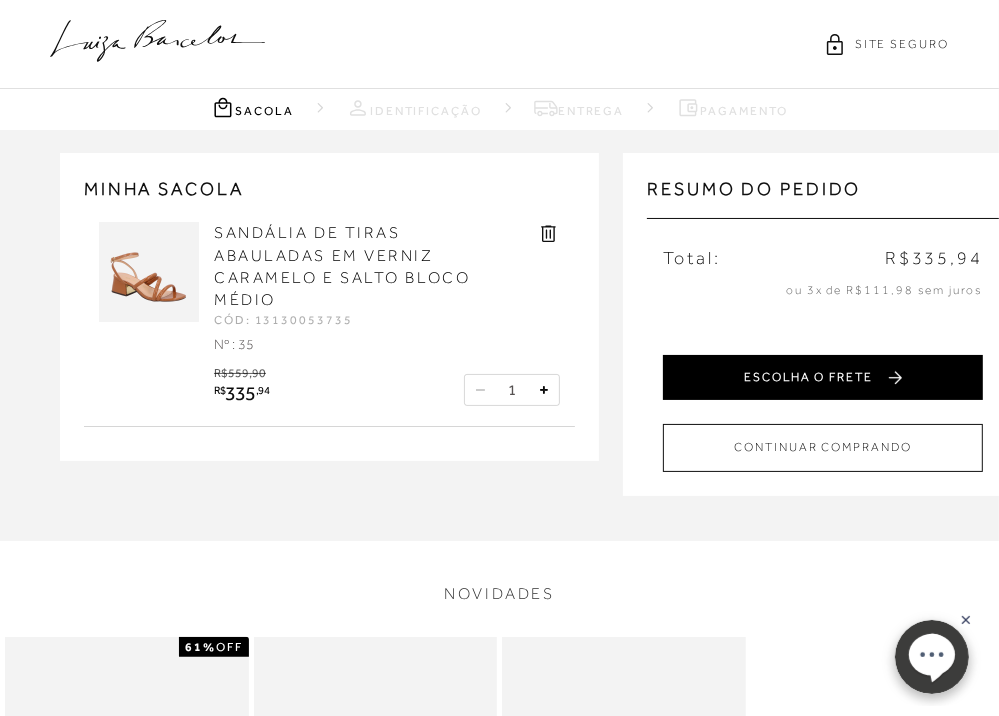 click on "ESCOLHA O FRETE" at bounding box center [823, 377] 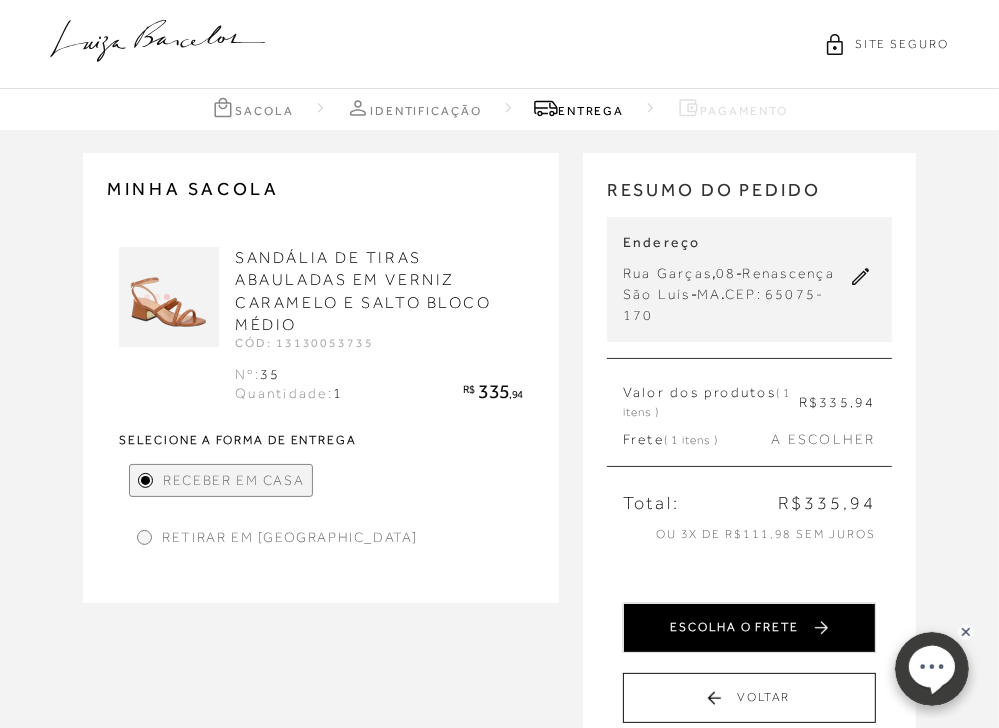 click on "ESCOLHA O FRETE" at bounding box center (749, 628) 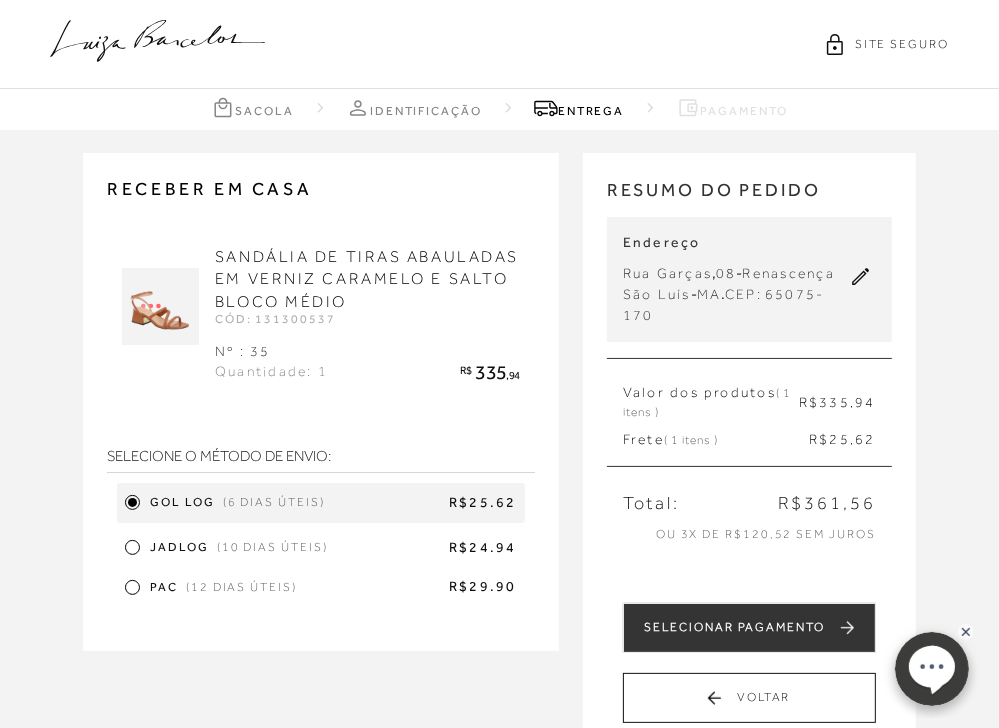click on "SELECIONAR PAGAMENTO" at bounding box center (749, 628) 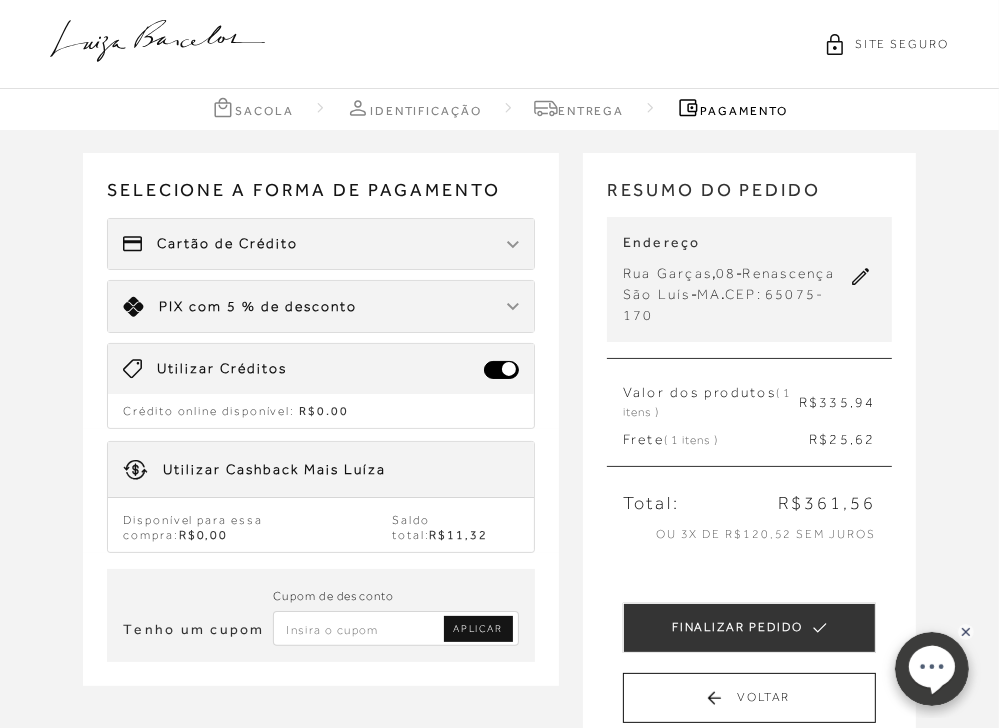 click at bounding box center [501, 370] 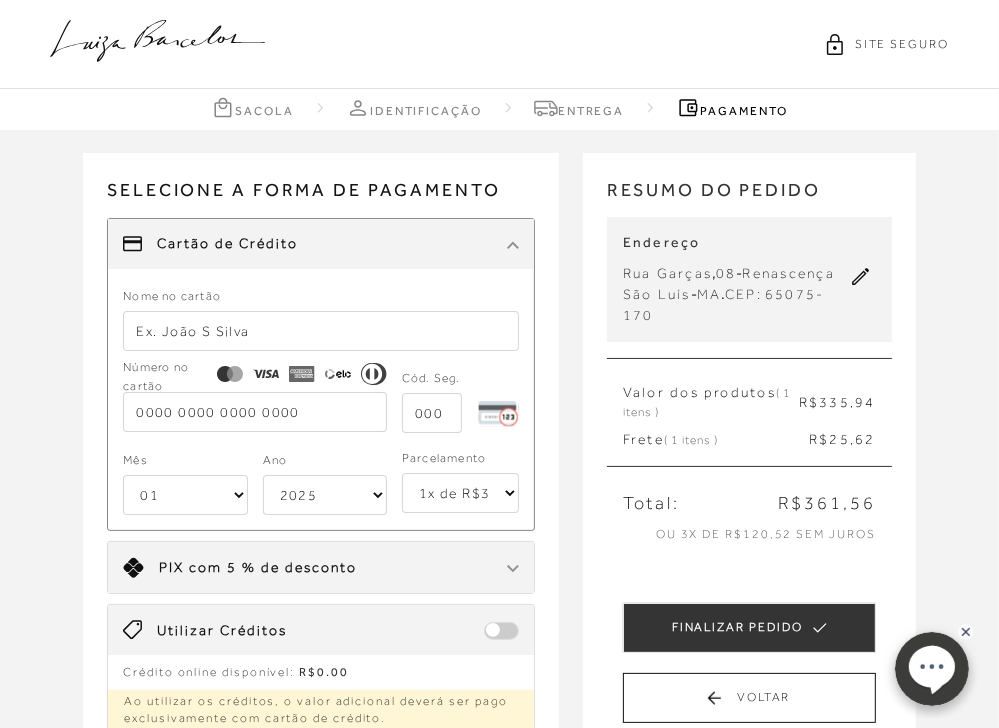 click at bounding box center (321, 331) 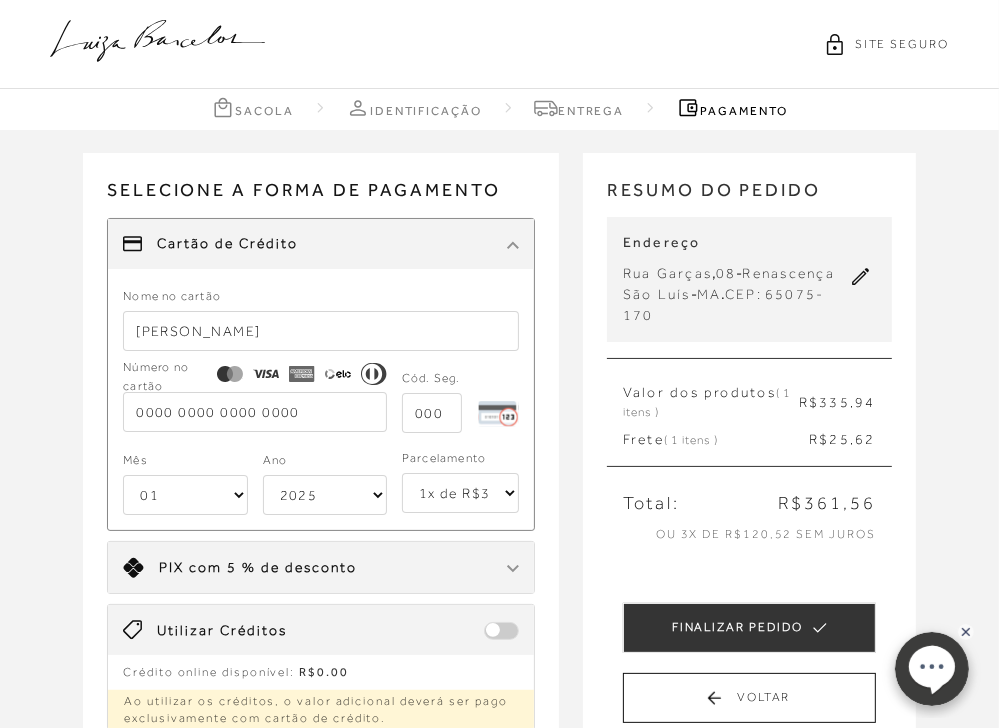 click at bounding box center (255, 412) 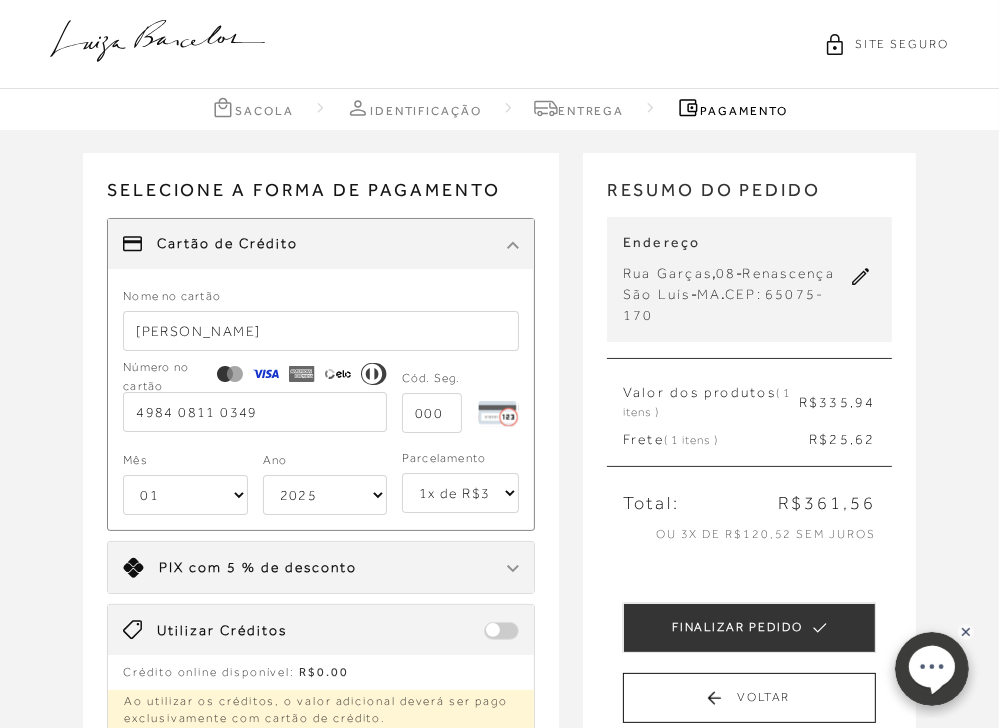 type on "4984 0811 0349" 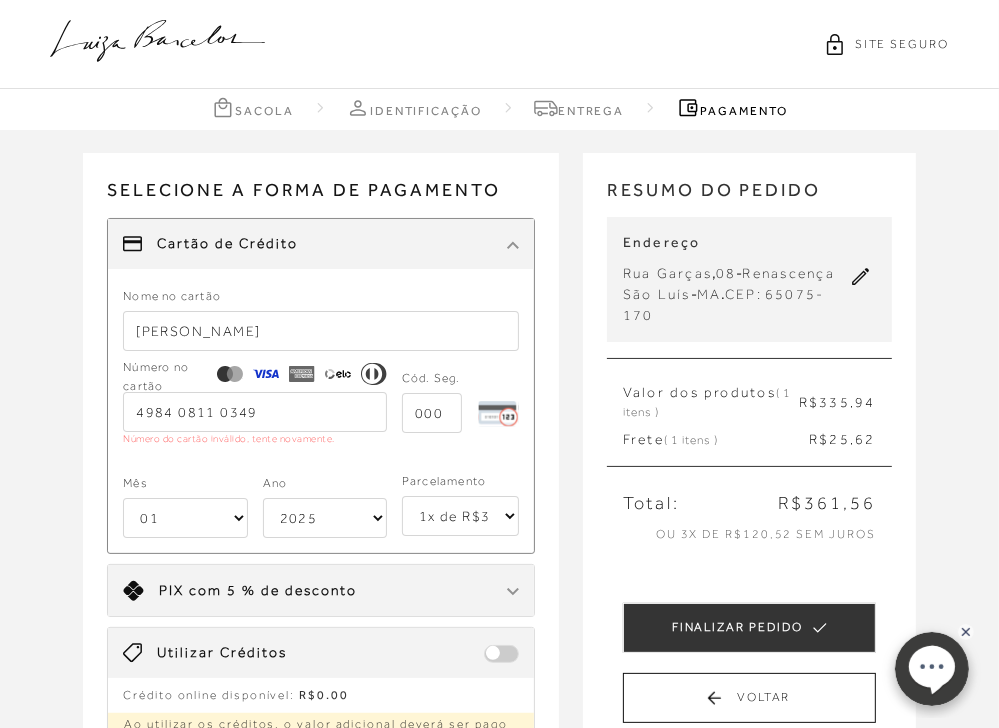 click at bounding box center [432, 413] 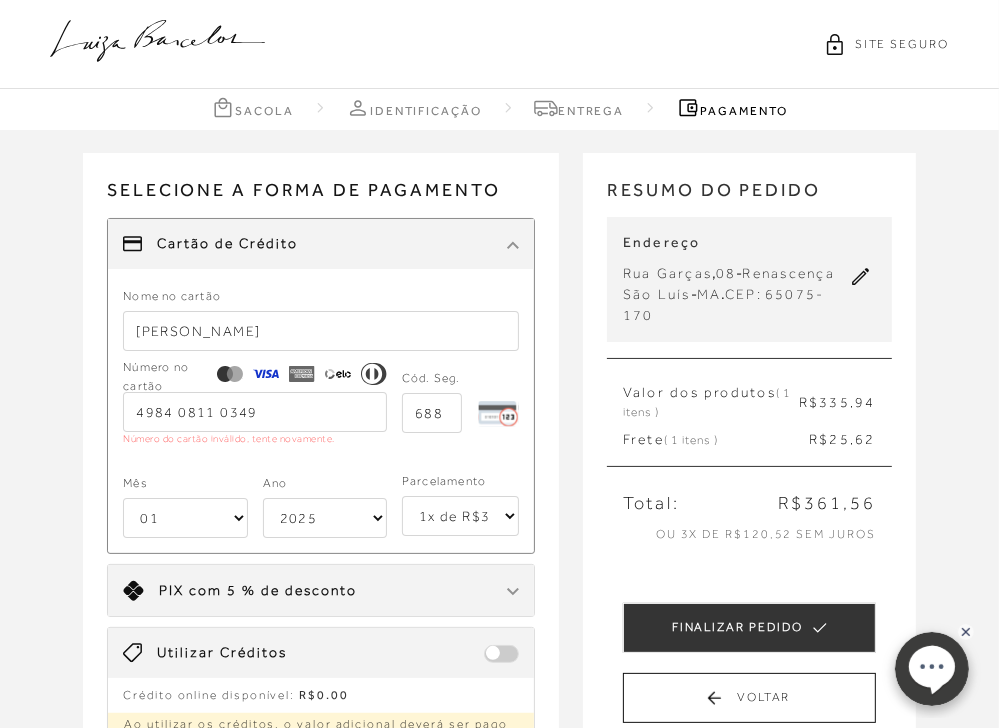 type on "688" 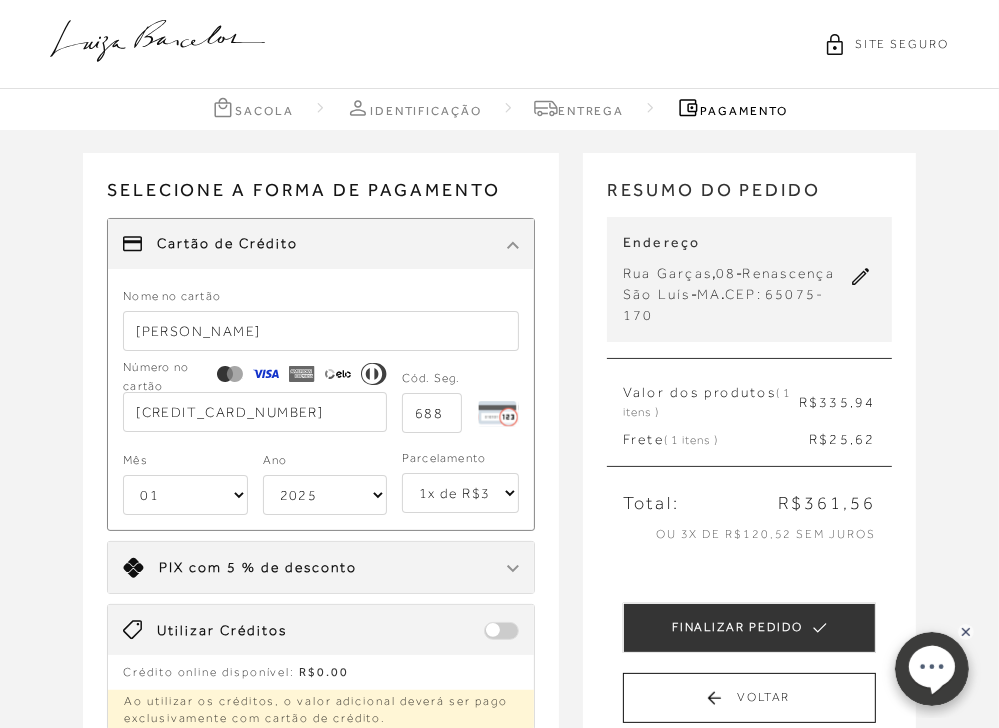 type on "4984 0811 0349 5356" 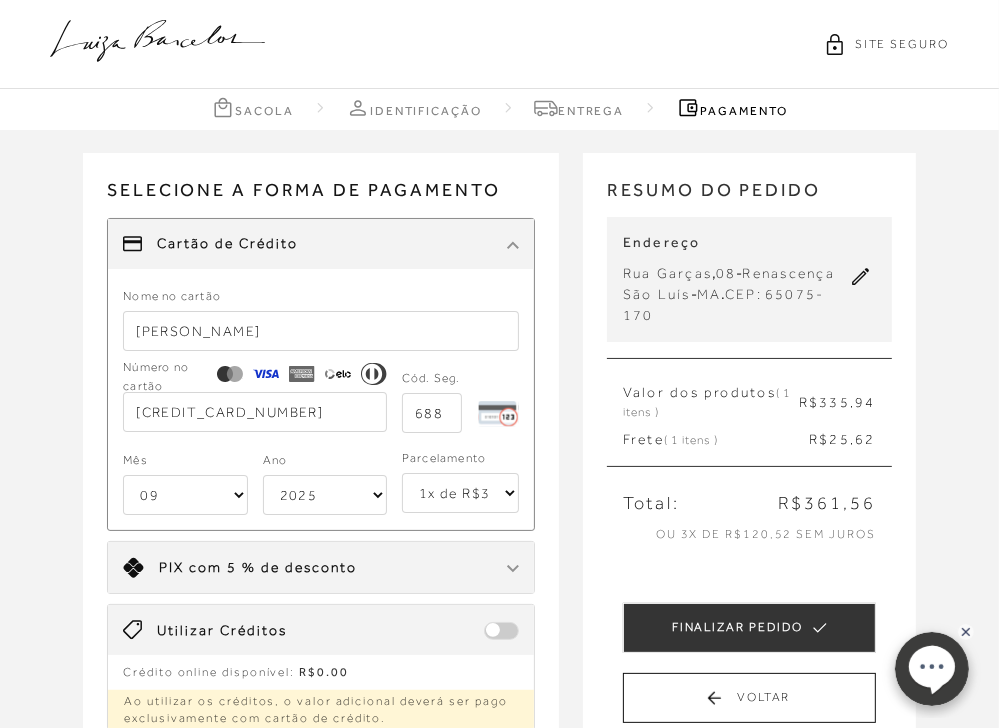 click on "01 02 03 04 05 06 07 08 09 10 11 12" at bounding box center [185, 495] 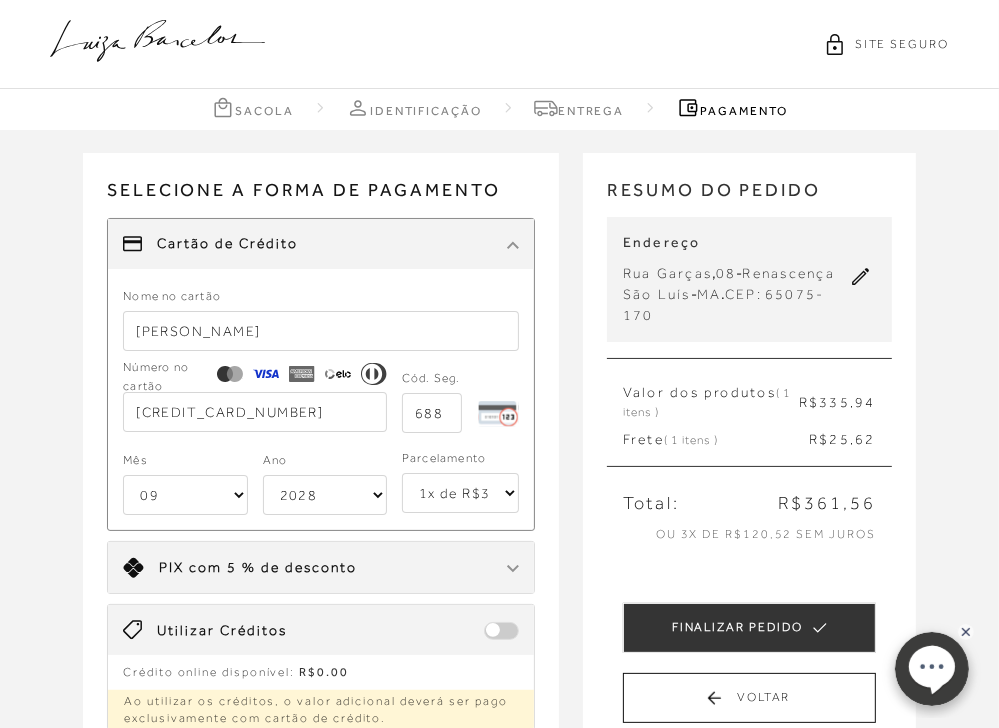 click on "2025 2026 2027 2028 2029 2030 2031 2032 2033 2034 2035 2036 2037 2038 2039 2040 2041 2042 2043 2044" at bounding box center (325, 495) 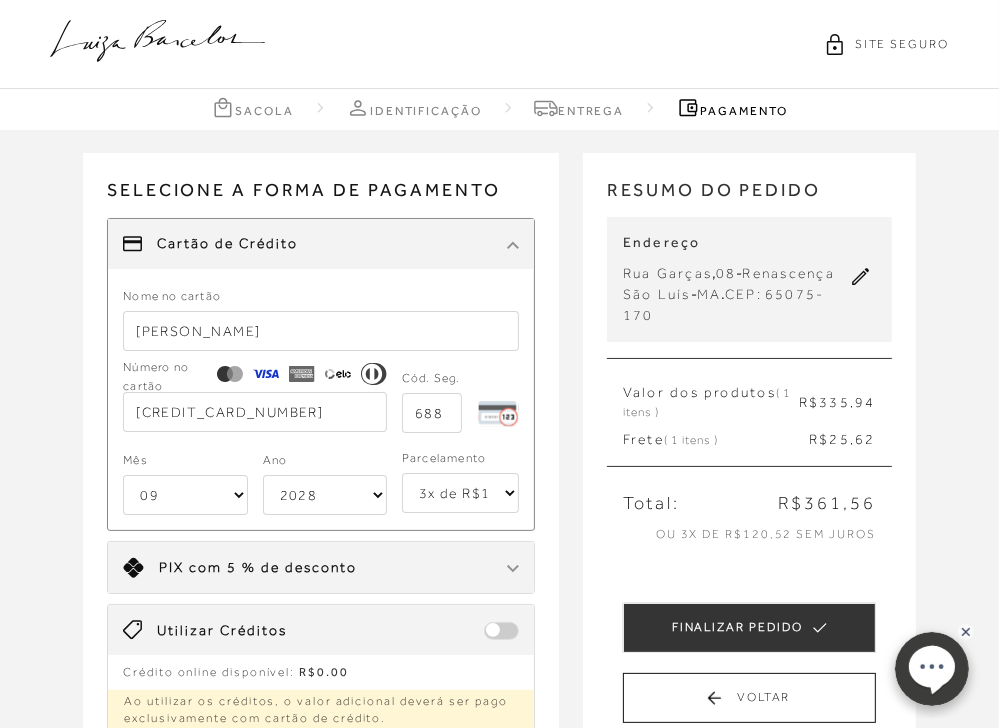 click on "1x de R$361.56 2x de R$180.78 sem juros 3x de R$120.52 sem juros 4x de R$90.39 sem juros 5x de R$72.32 sem juros 6x de R$60.26 sem juros" at bounding box center (460, 493) 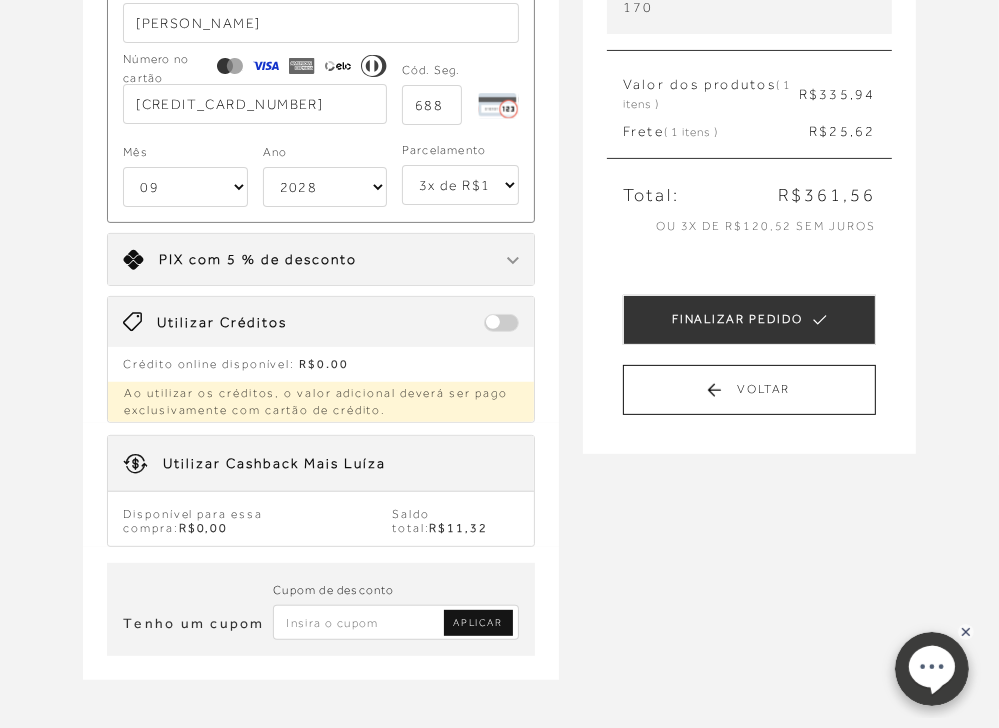 scroll, scrollTop: 320, scrollLeft: 0, axis: vertical 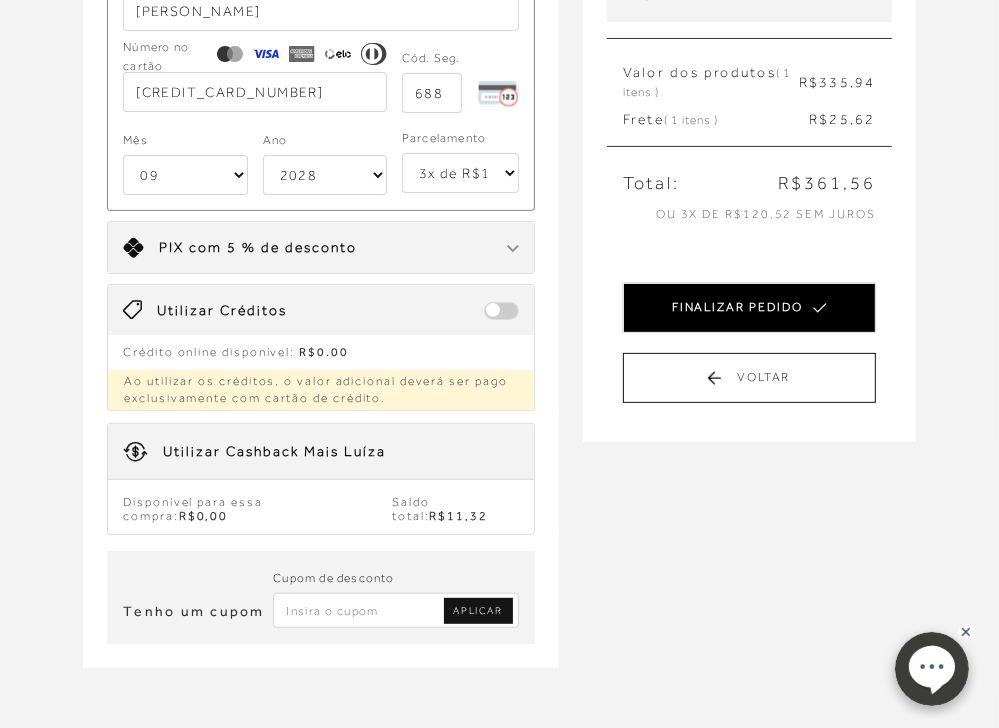 click on "FINALIZAR PEDIDO" at bounding box center (749, 308) 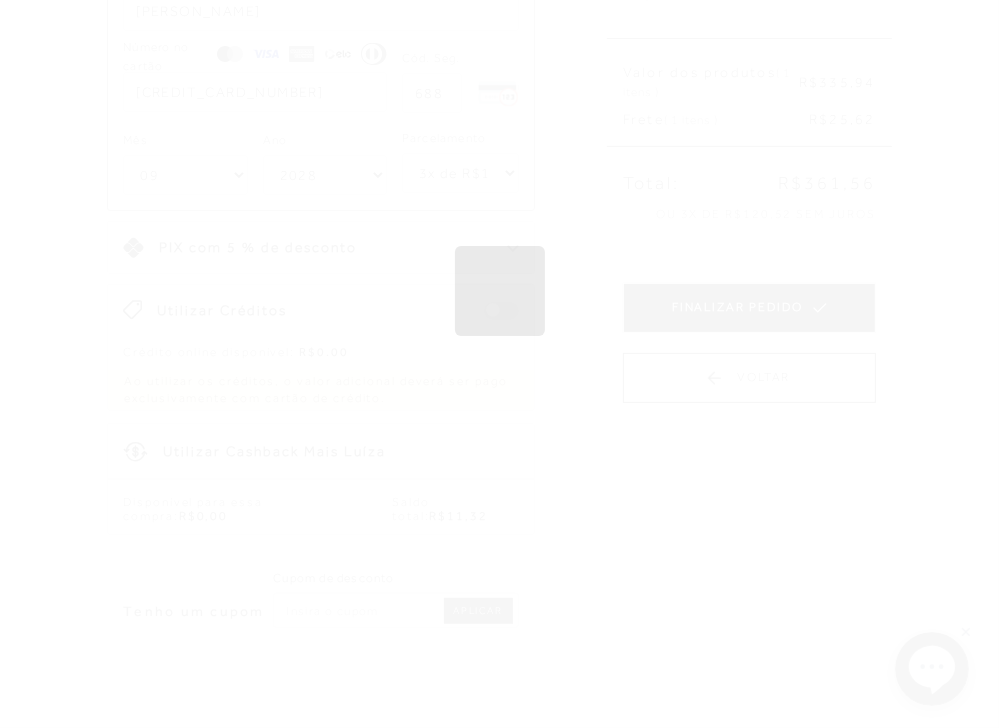 scroll, scrollTop: 0, scrollLeft: 0, axis: both 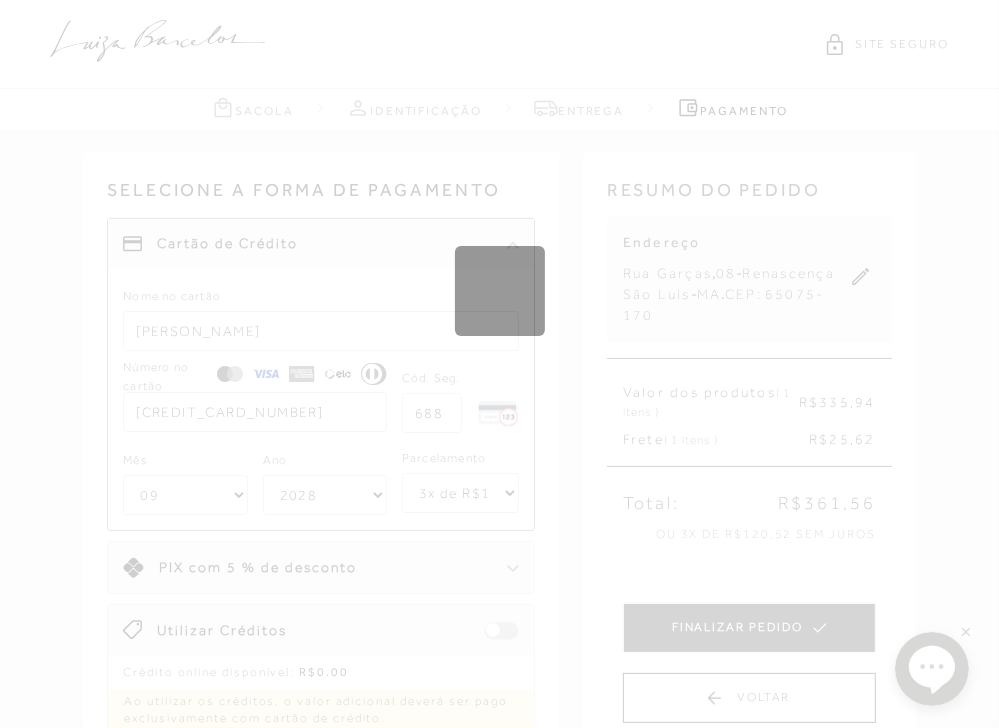 type 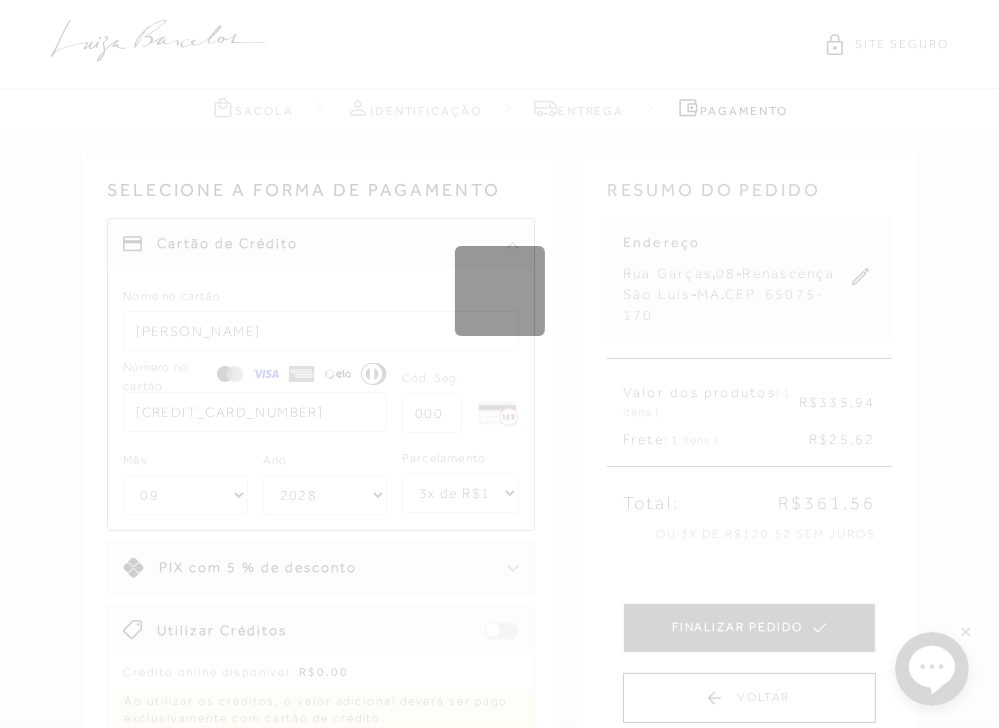 select on "1" 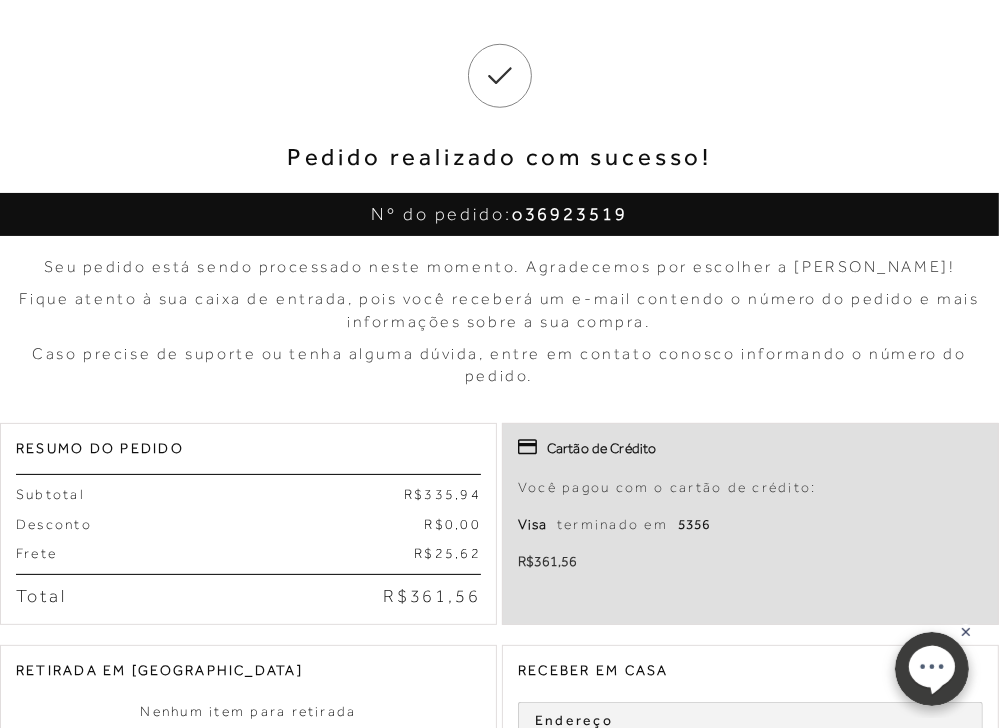 scroll, scrollTop: 480, scrollLeft: 0, axis: vertical 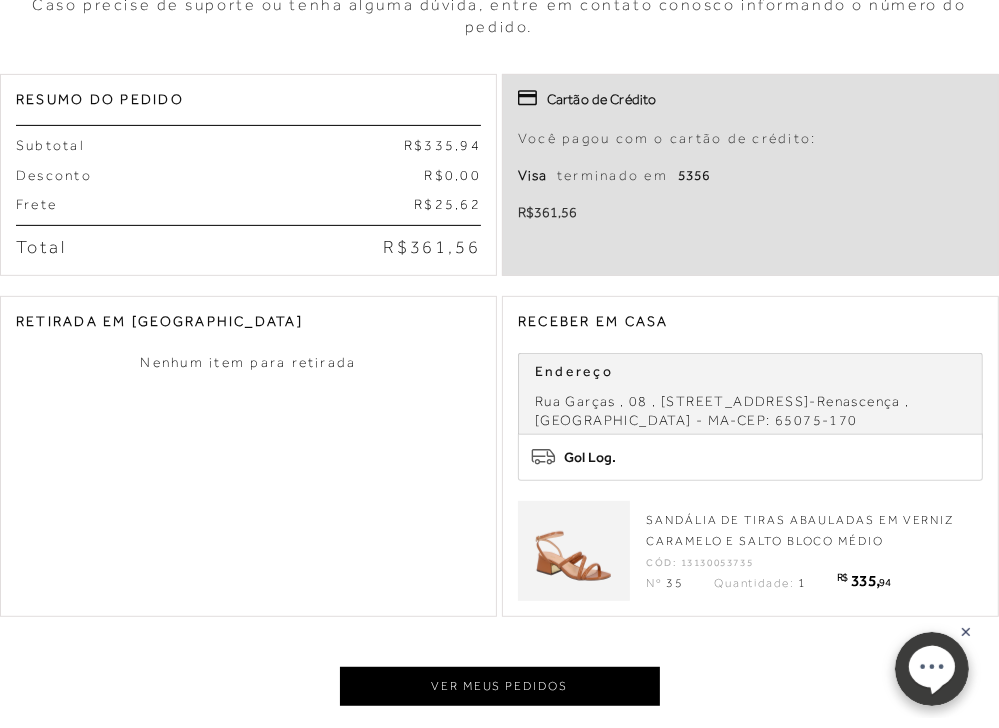 click on "Ver meus pedidos" at bounding box center [500, 686] 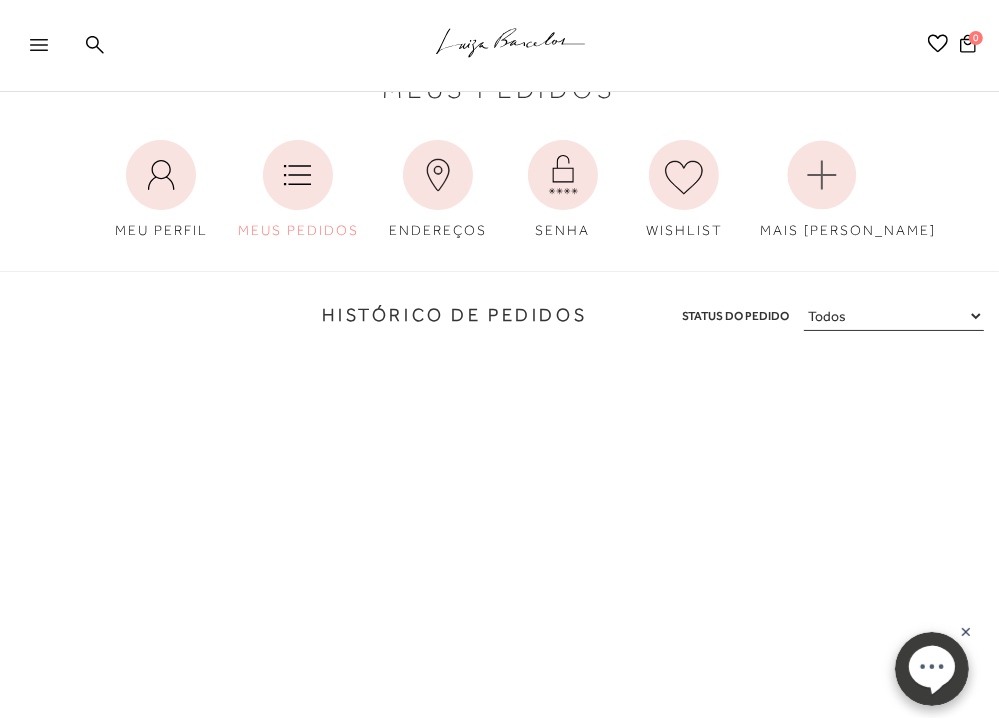 scroll, scrollTop: 0, scrollLeft: 0, axis: both 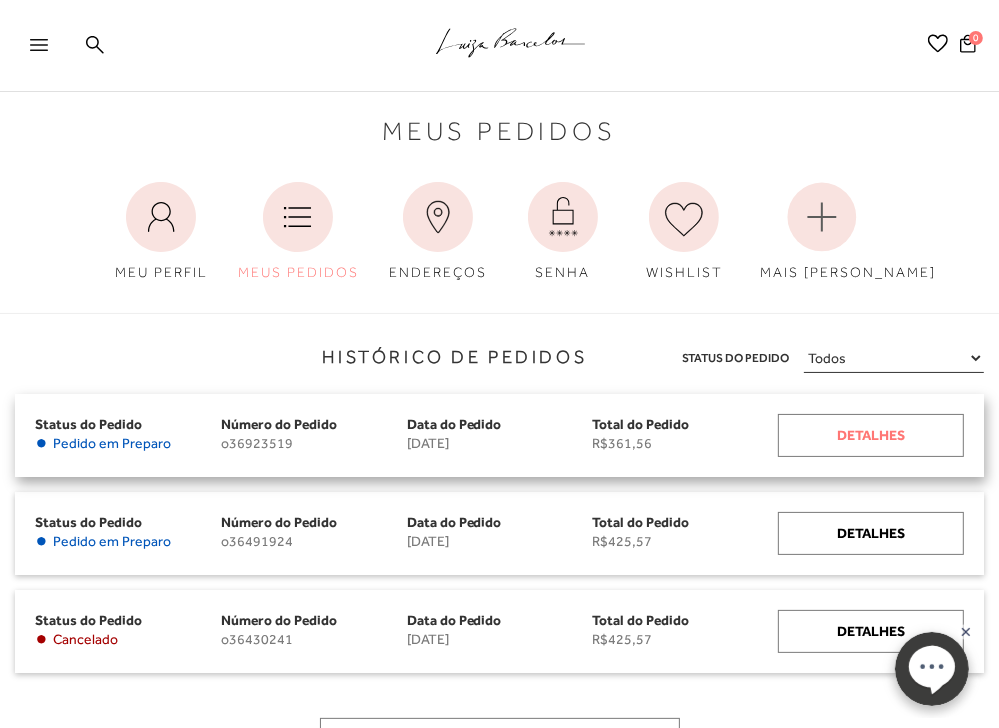 click on "Detalhes" at bounding box center (871, 435) 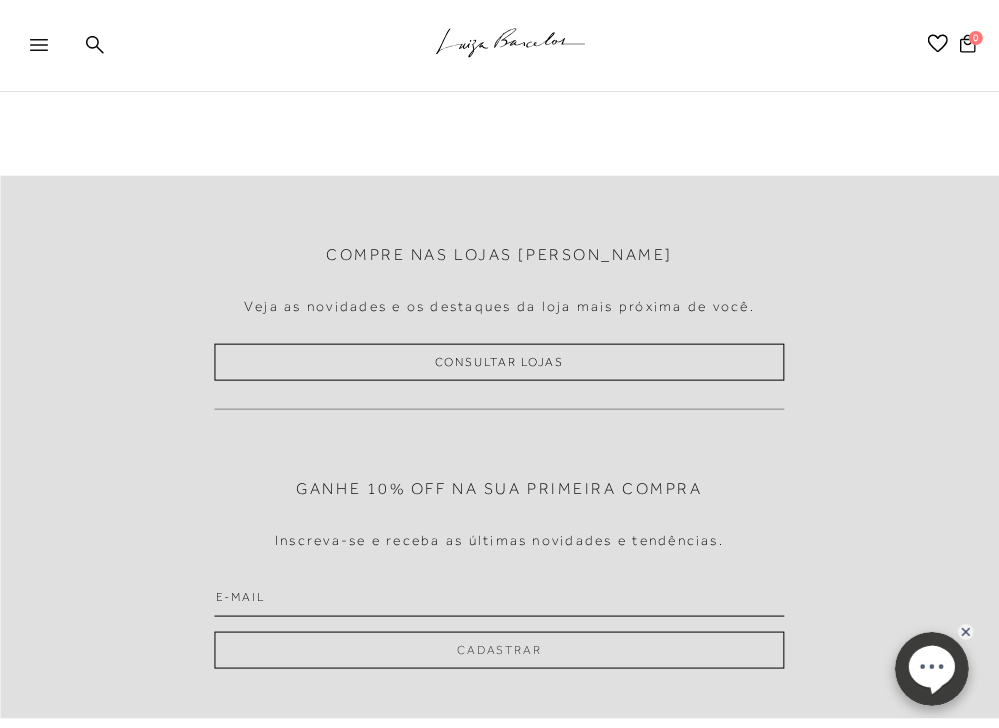 scroll, scrollTop: 1440, scrollLeft: 0, axis: vertical 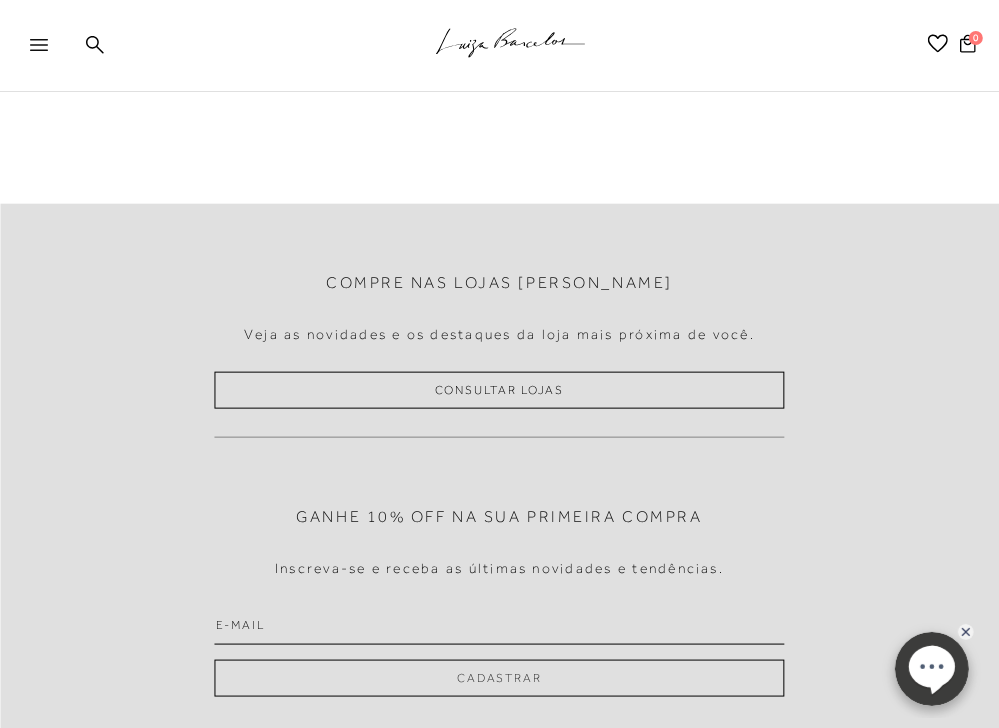 click on ".a{fill-rule:evenodd;stroke:#000!important;stroke-width:0!important;}" 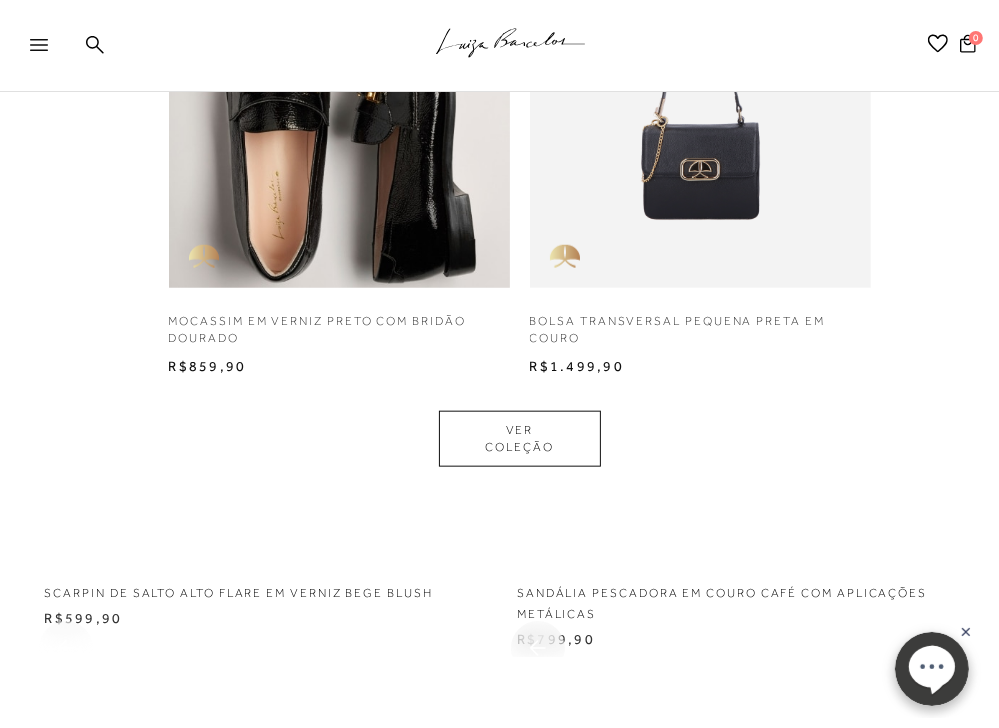 scroll, scrollTop: 1322, scrollLeft: 0, axis: vertical 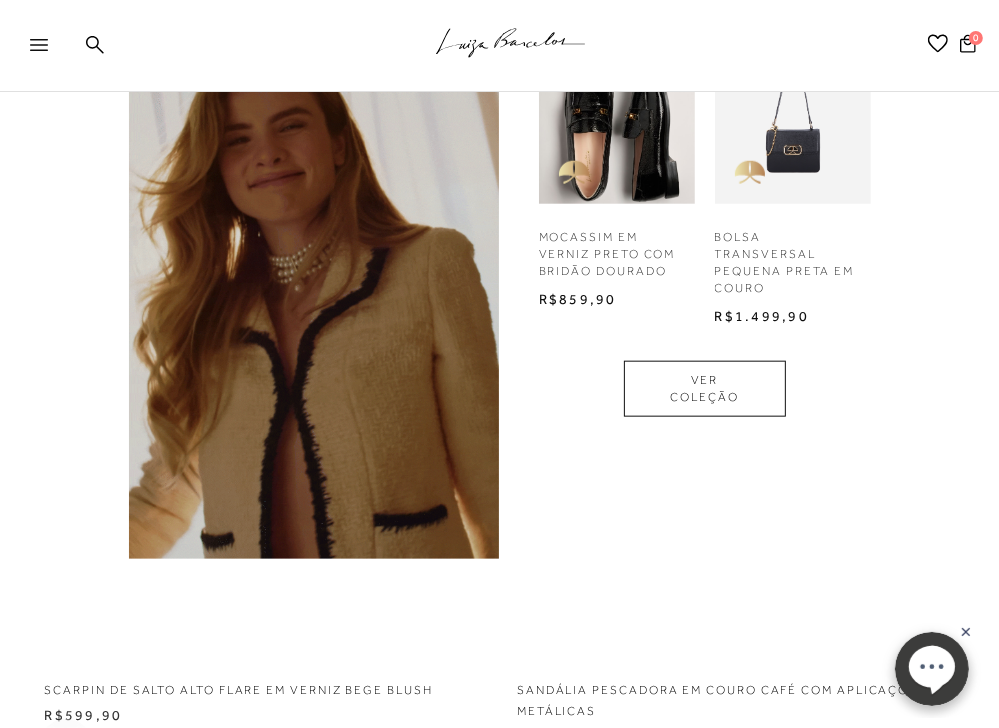 click at bounding box center [793, 127] 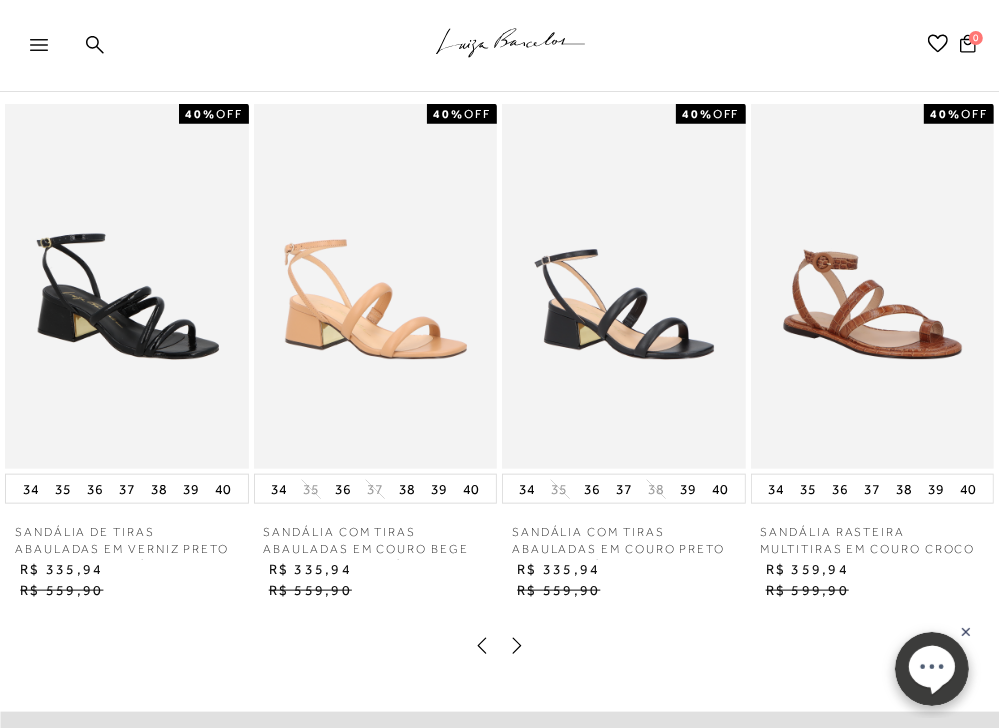 scroll, scrollTop: 1360, scrollLeft: 0, axis: vertical 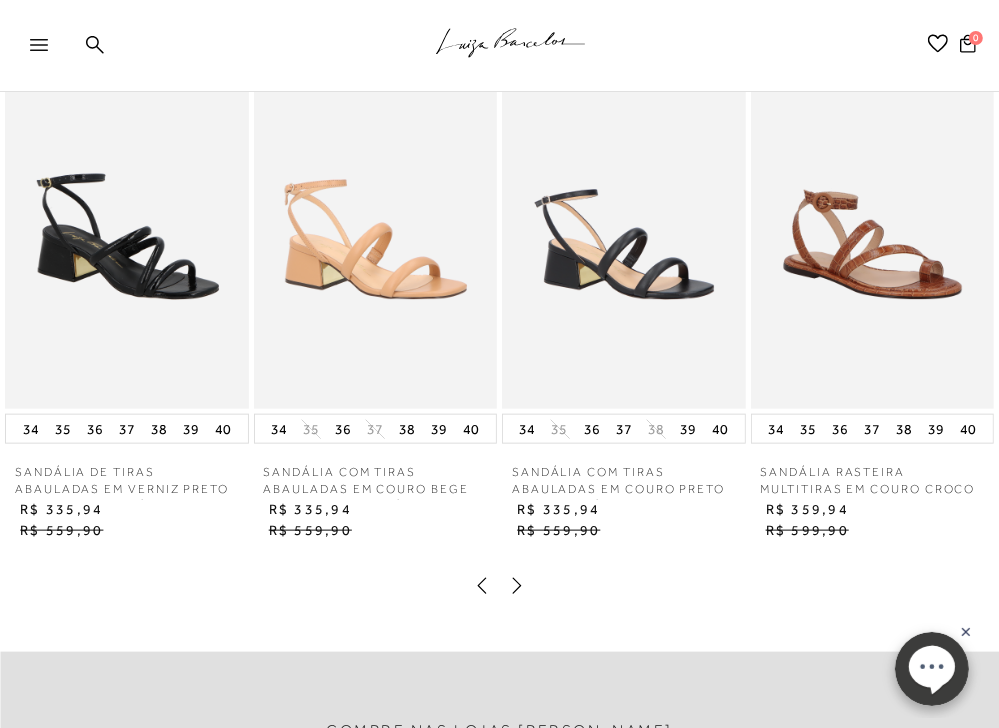 click at bounding box center [376, 226] 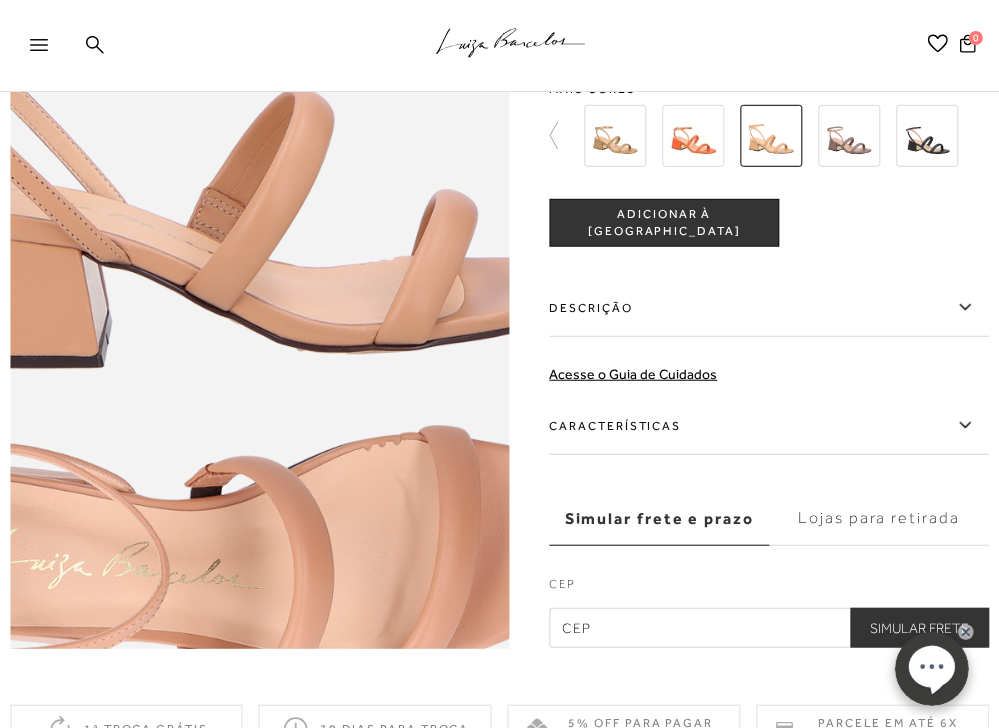 scroll, scrollTop: 960, scrollLeft: 0, axis: vertical 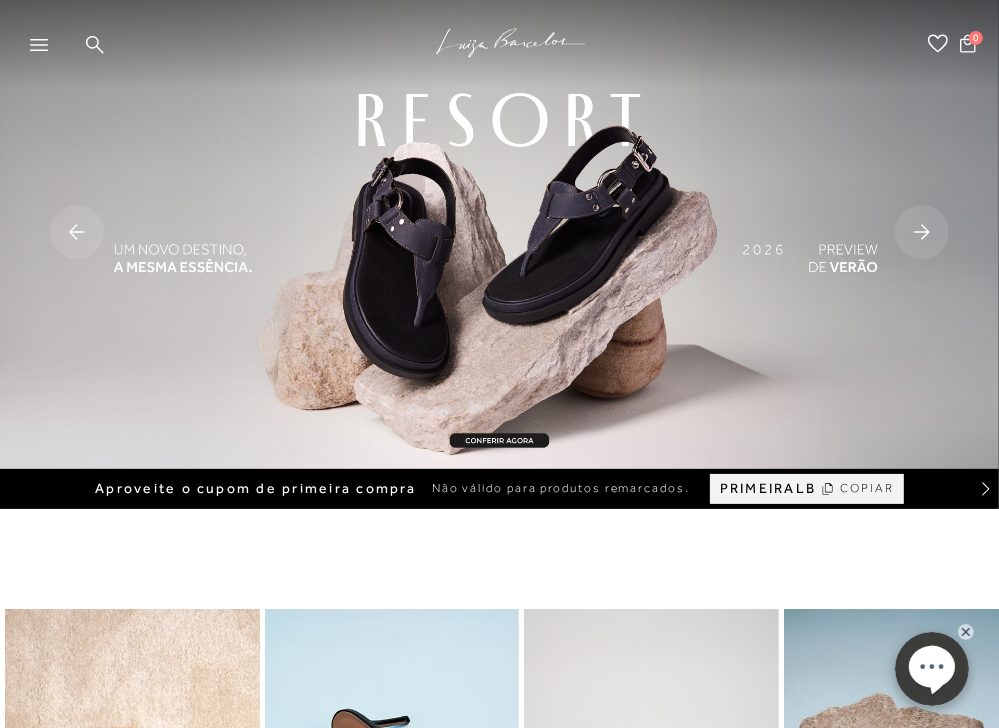 click 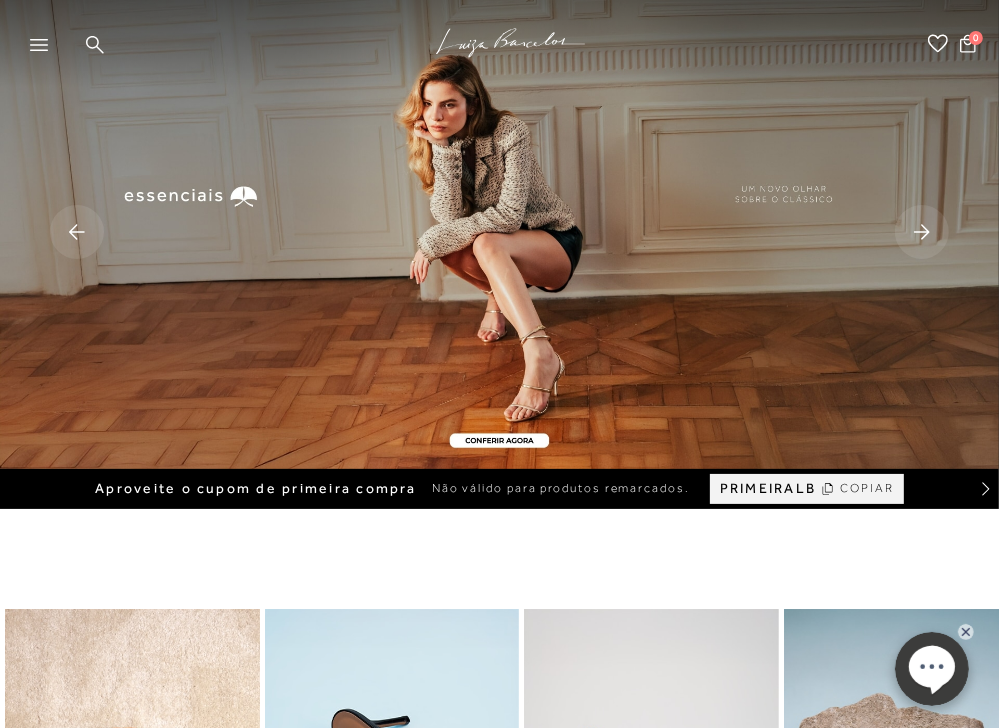 click 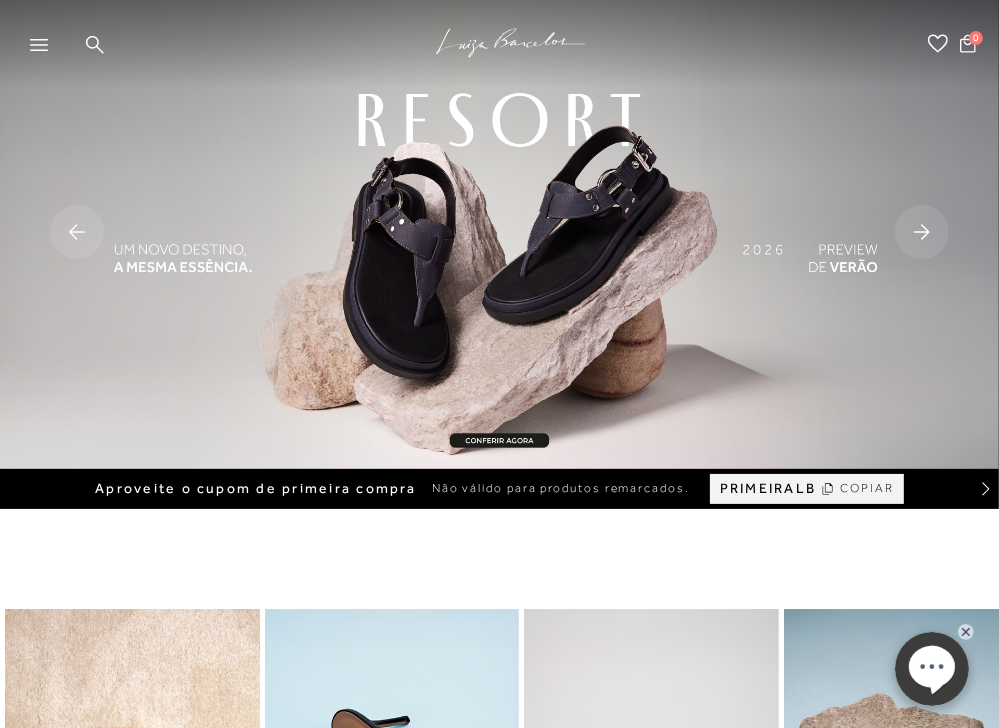 click at bounding box center (499, 234) 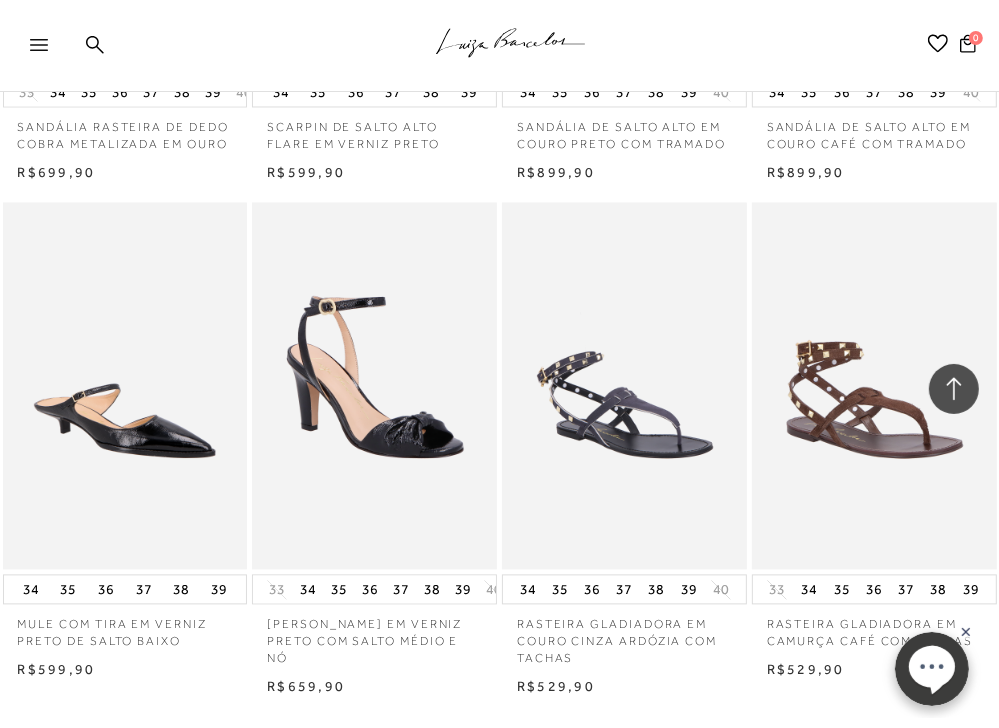 scroll, scrollTop: 2720, scrollLeft: 0, axis: vertical 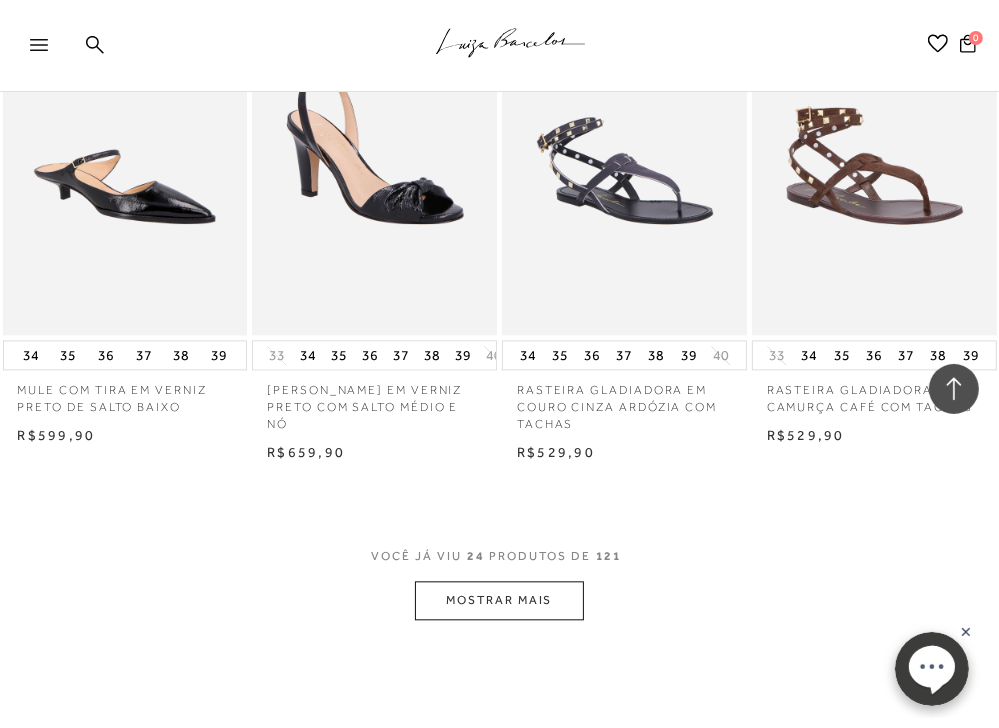 click on "MOSTRAR MAIS" at bounding box center (499, 600) 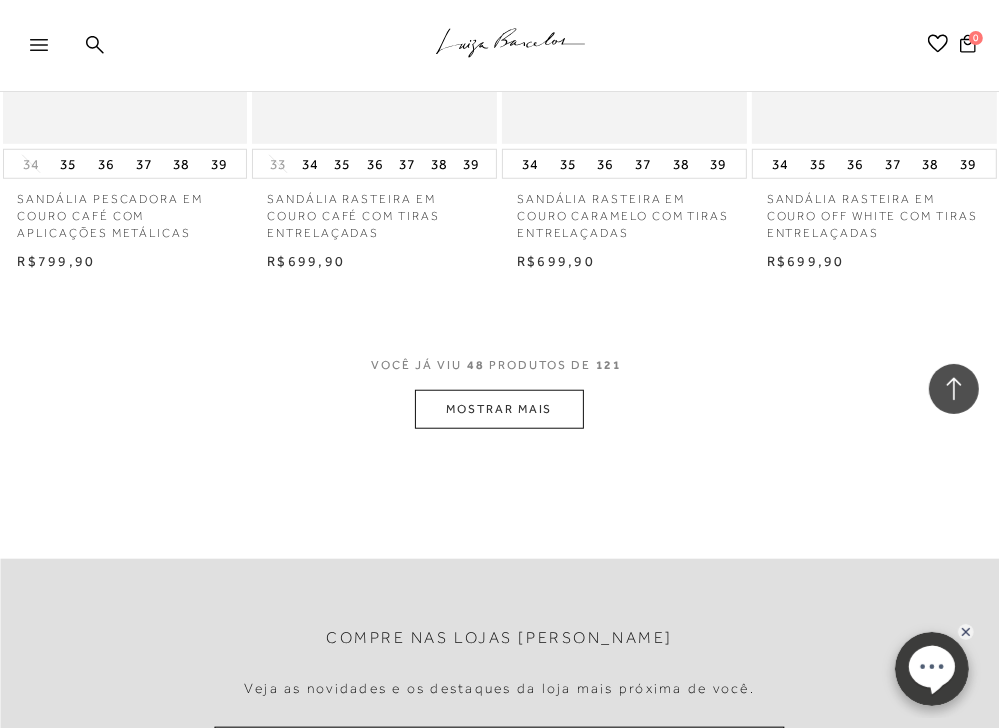 scroll, scrollTop: 6000, scrollLeft: 0, axis: vertical 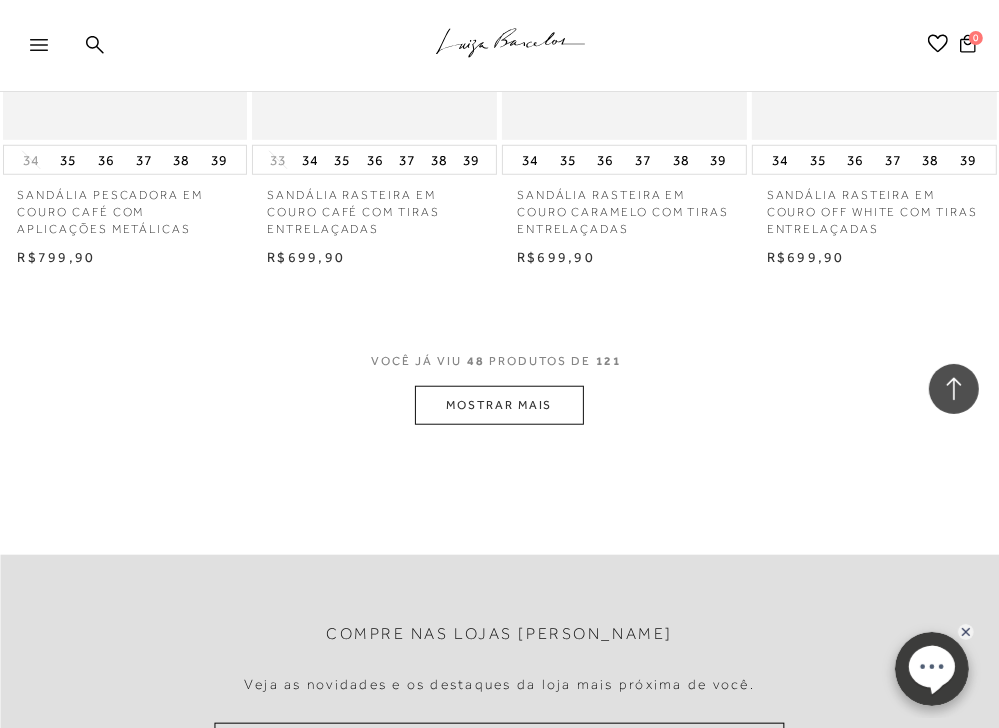click on "MOSTRAR MAIS" at bounding box center [499, 405] 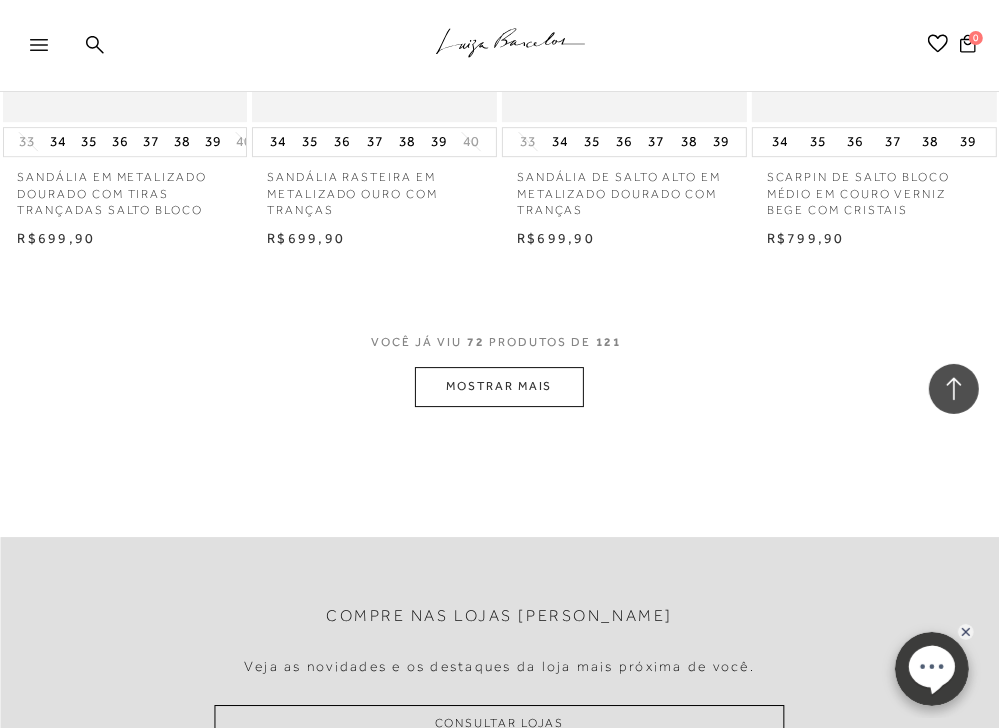 scroll, scrollTop: 9120, scrollLeft: 0, axis: vertical 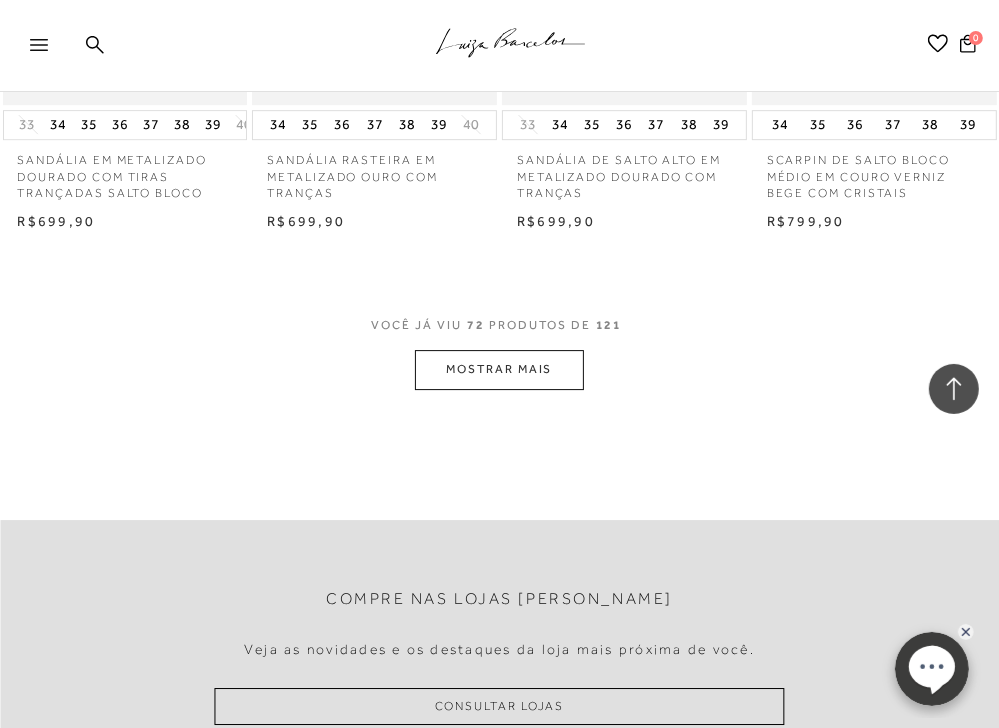 click on "MOSTRAR MAIS" at bounding box center [499, 369] 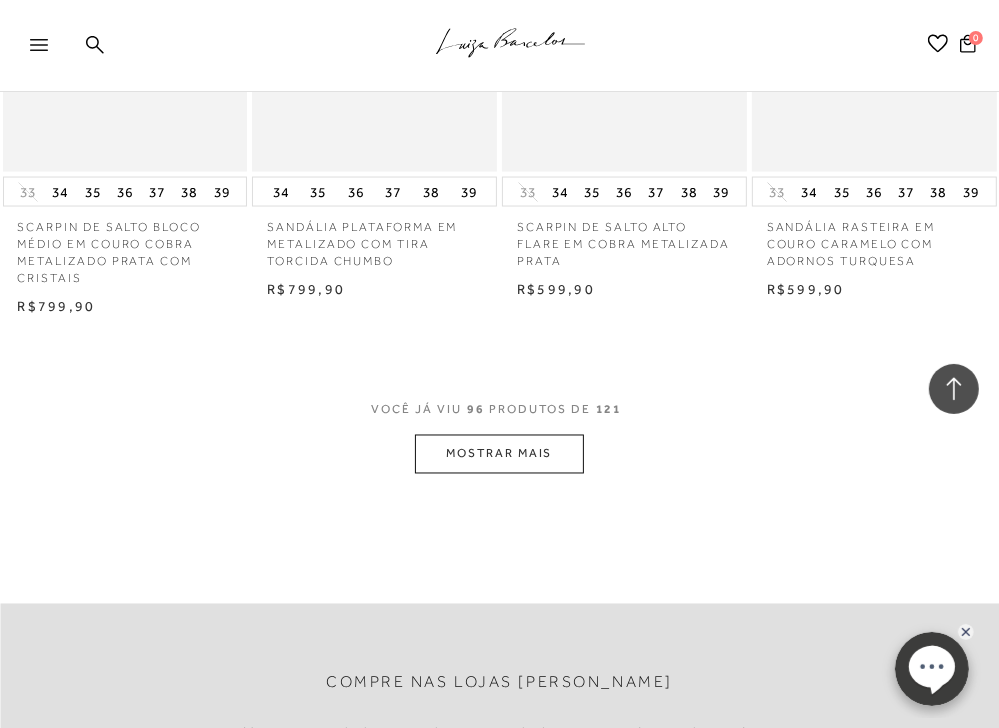 scroll, scrollTop: 12160, scrollLeft: 0, axis: vertical 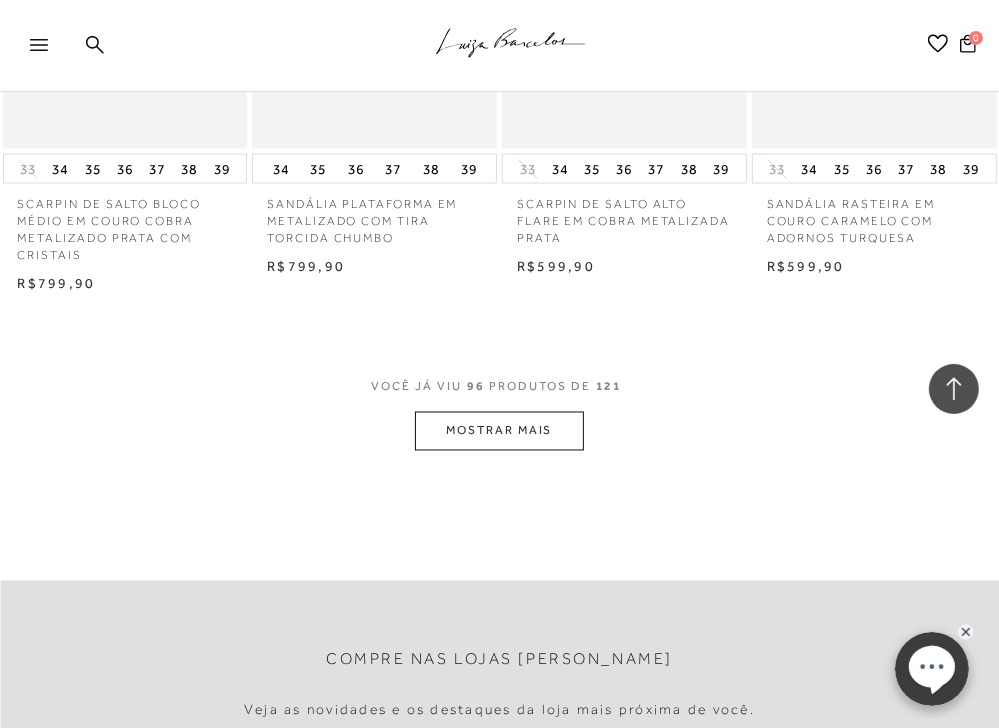 click on "MOSTRAR MAIS" at bounding box center [499, 431] 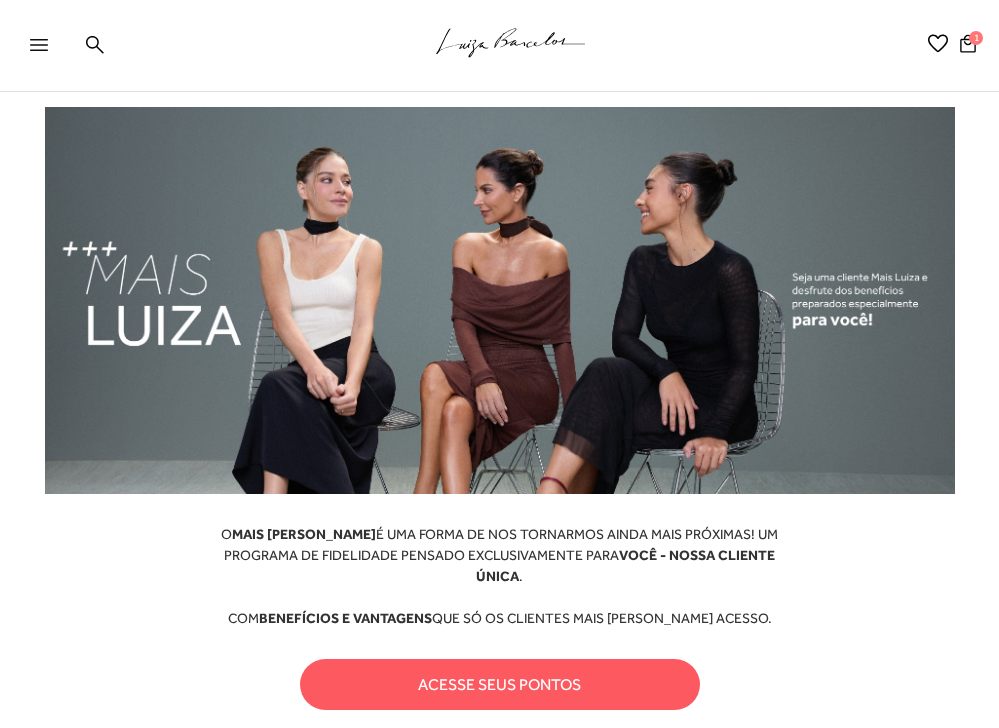 scroll, scrollTop: 320, scrollLeft: 0, axis: vertical 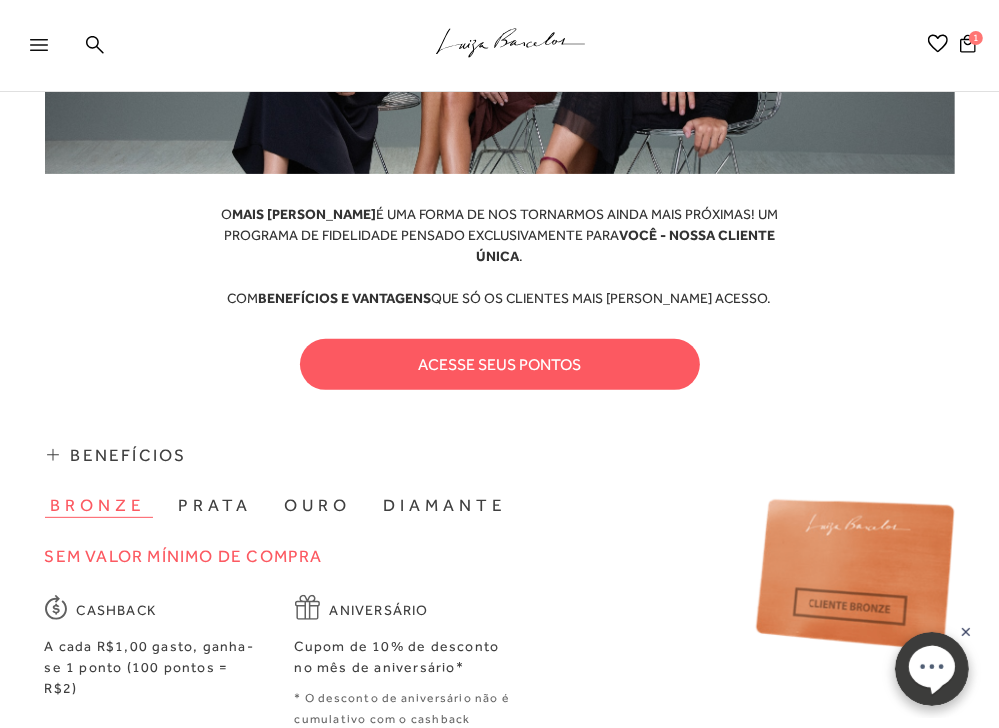 click on "acesse seus pontos" at bounding box center [500, 364] 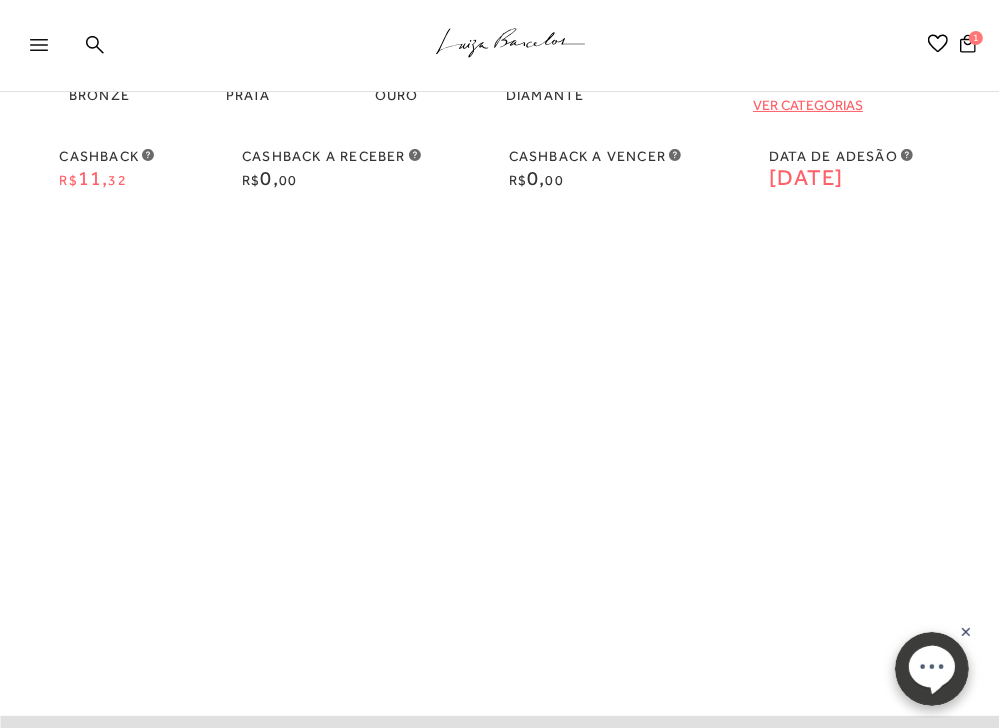 scroll, scrollTop: 0, scrollLeft: 0, axis: both 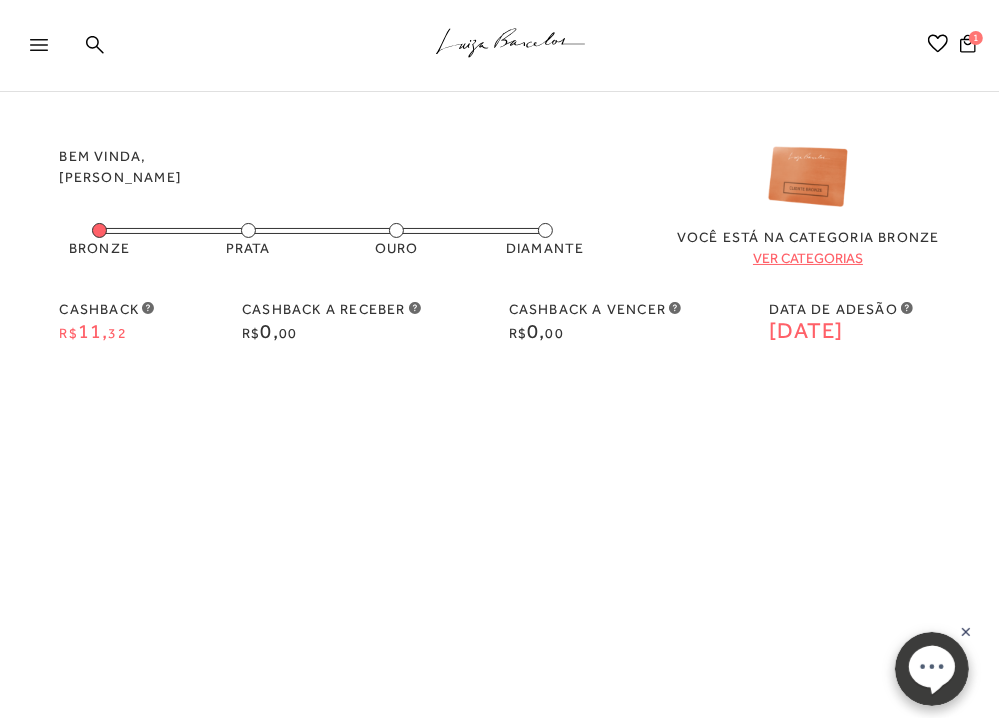 click 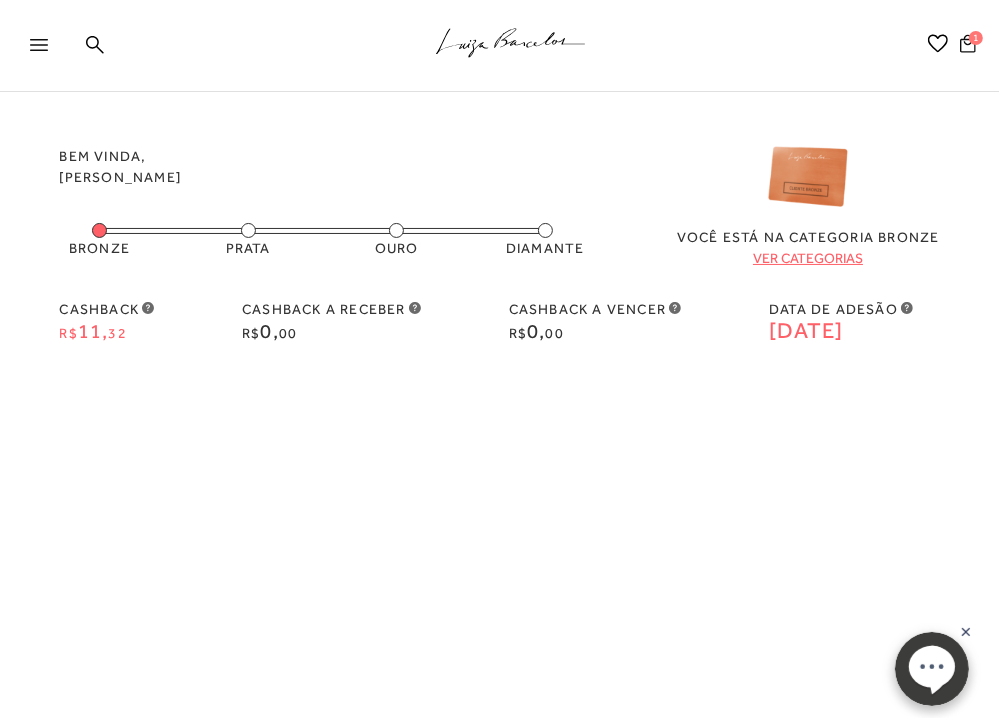 click on "1" at bounding box center [976, 38] 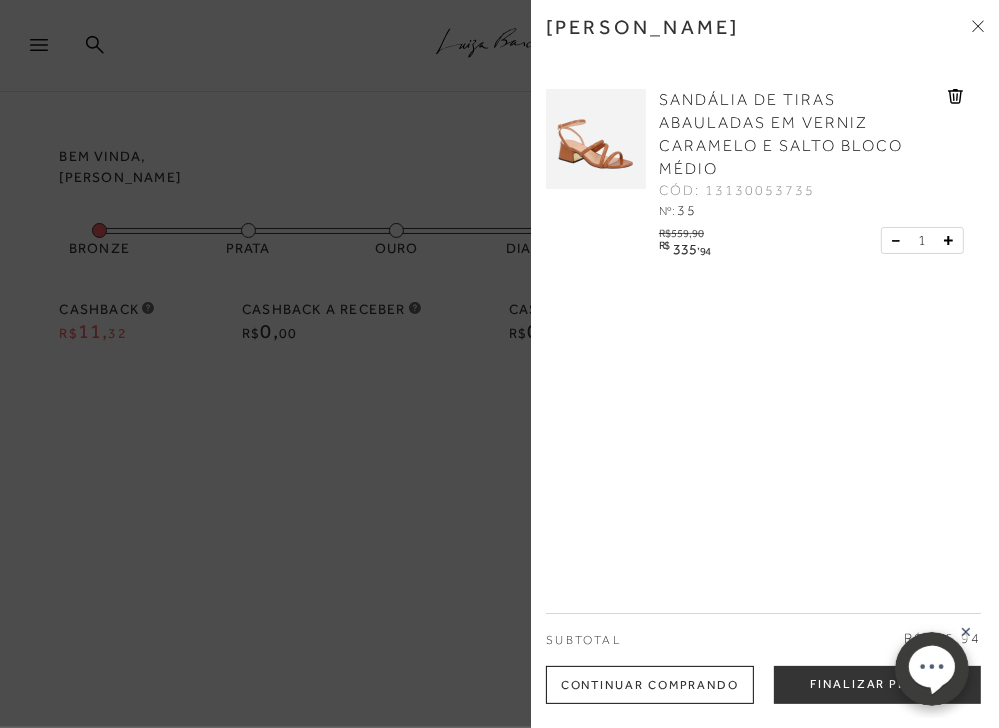 click at bounding box center (596, 139) 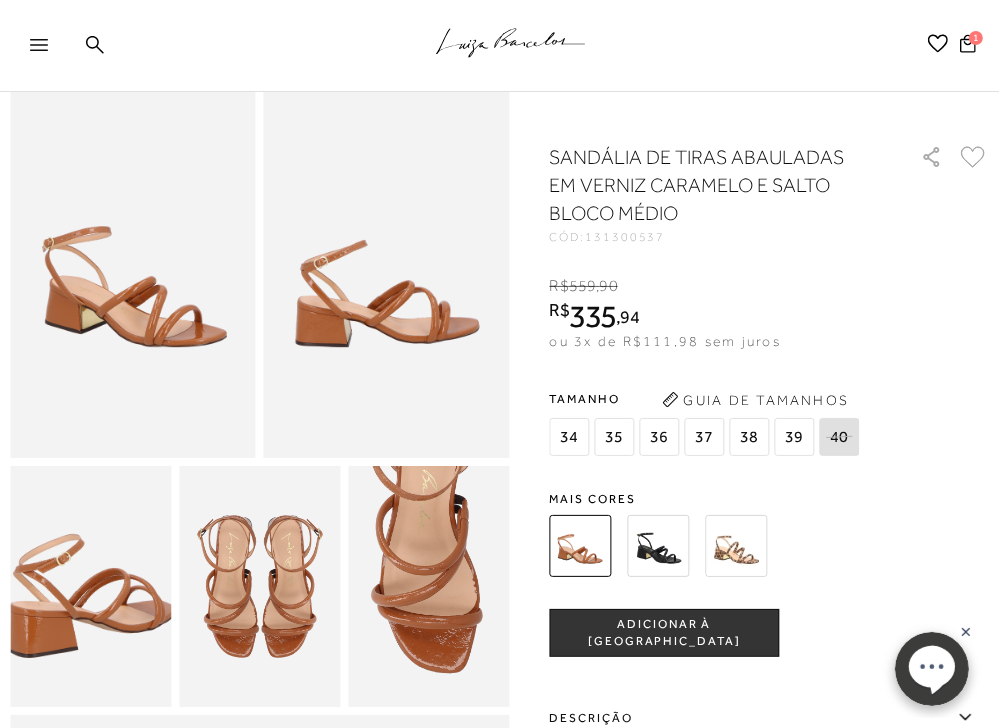 scroll, scrollTop: 320, scrollLeft: 0, axis: vertical 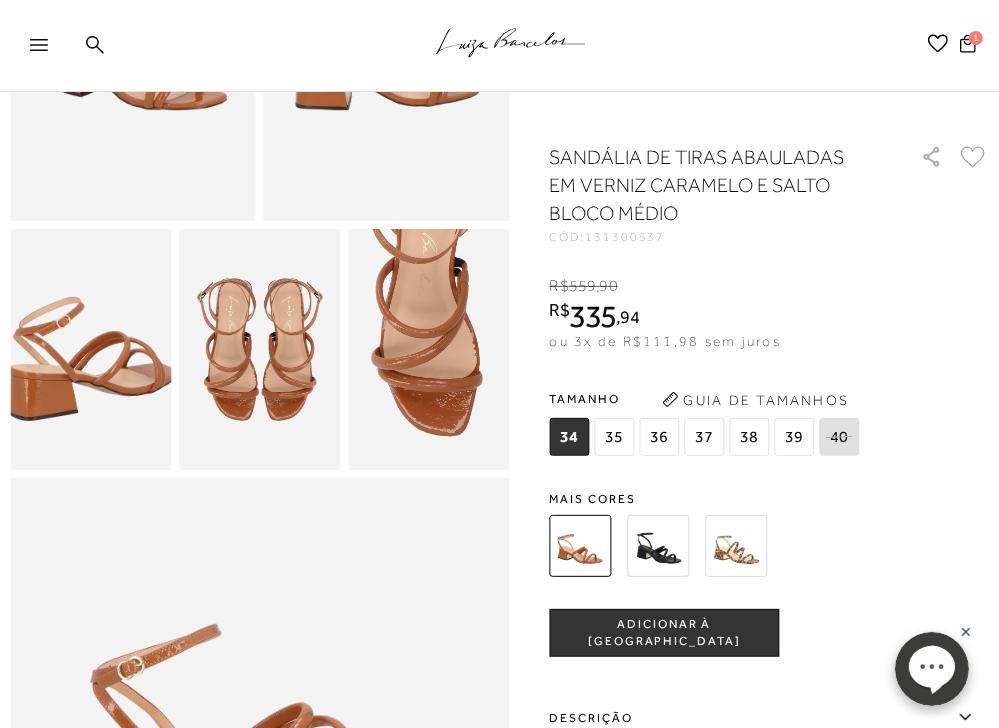 click at bounding box center (259, 350) 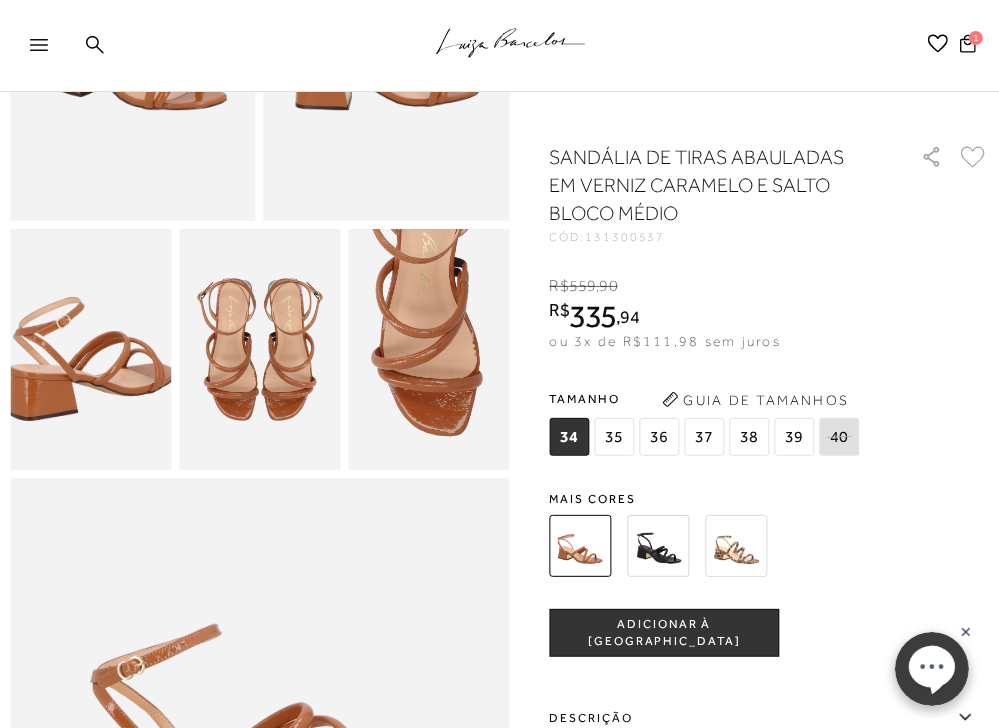 click at bounding box center (90, 350) 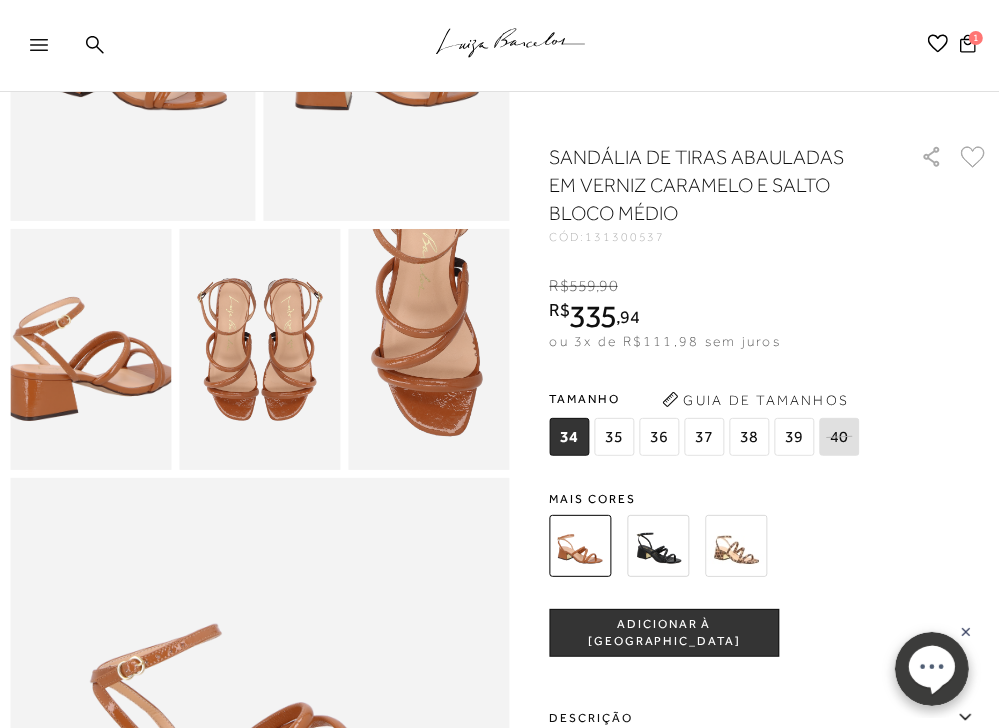 click at bounding box center [428, 350] 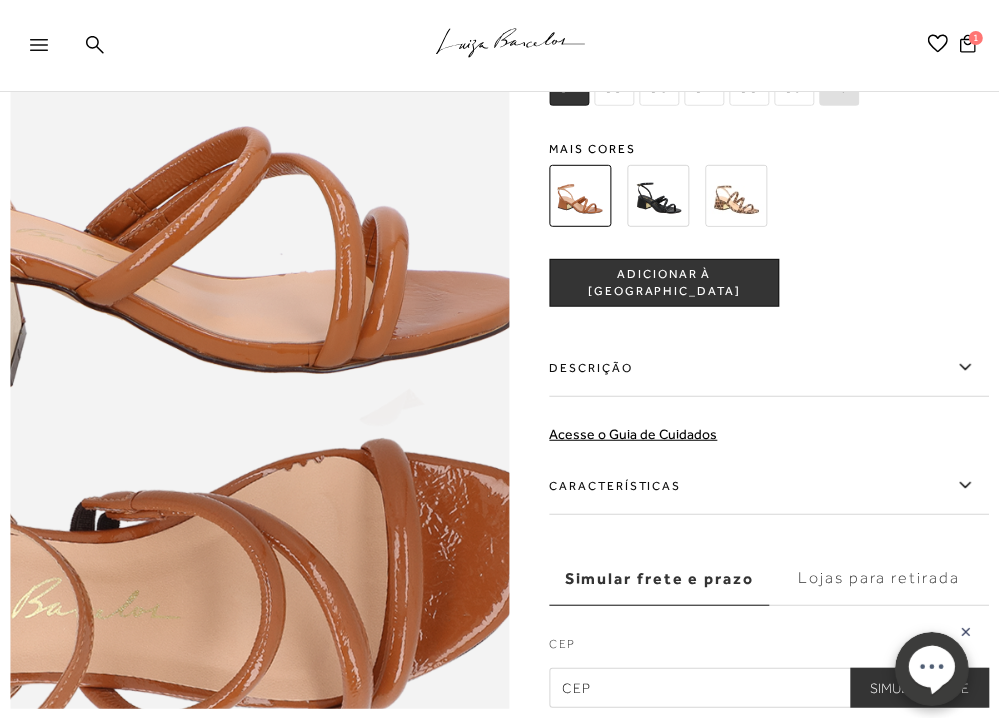 scroll, scrollTop: 880, scrollLeft: 0, axis: vertical 